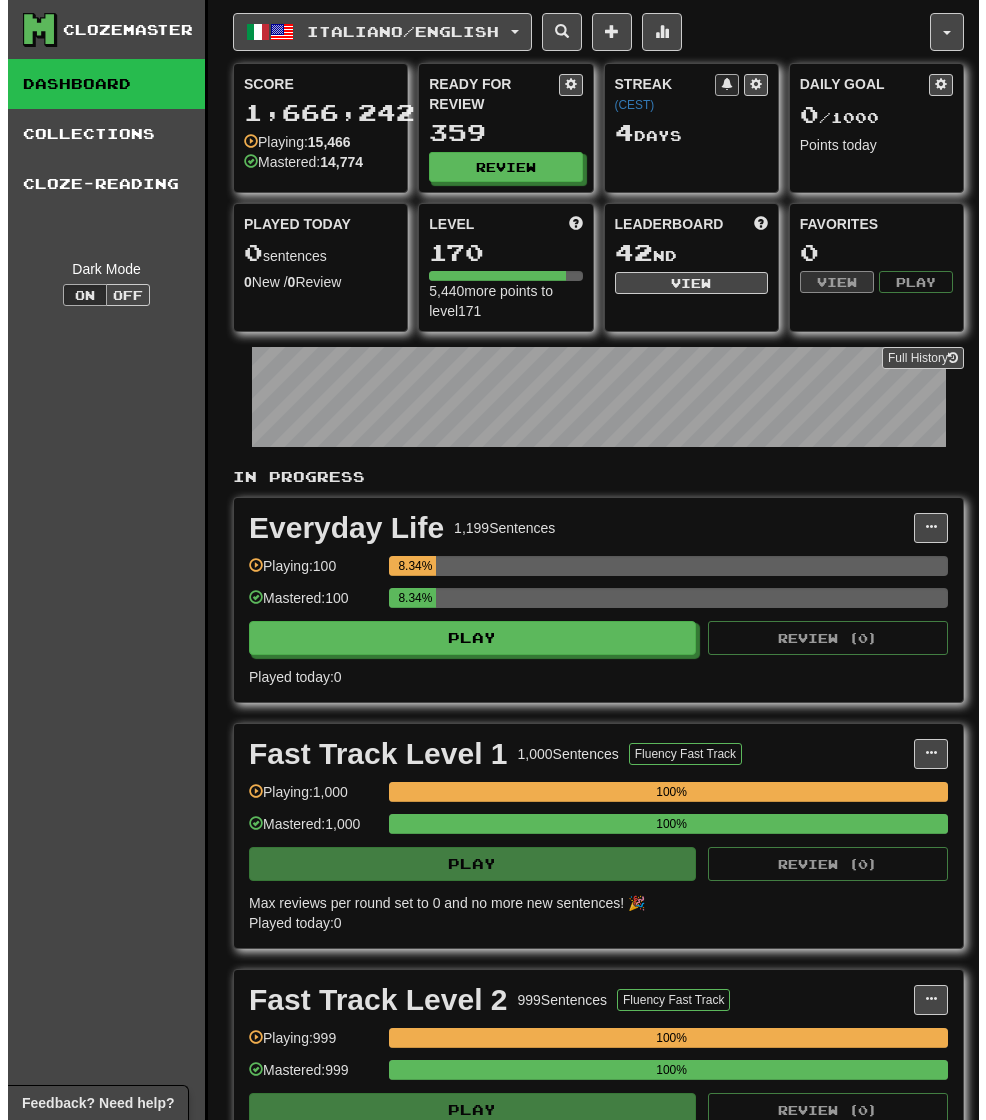 scroll, scrollTop: 0, scrollLeft: 0, axis: both 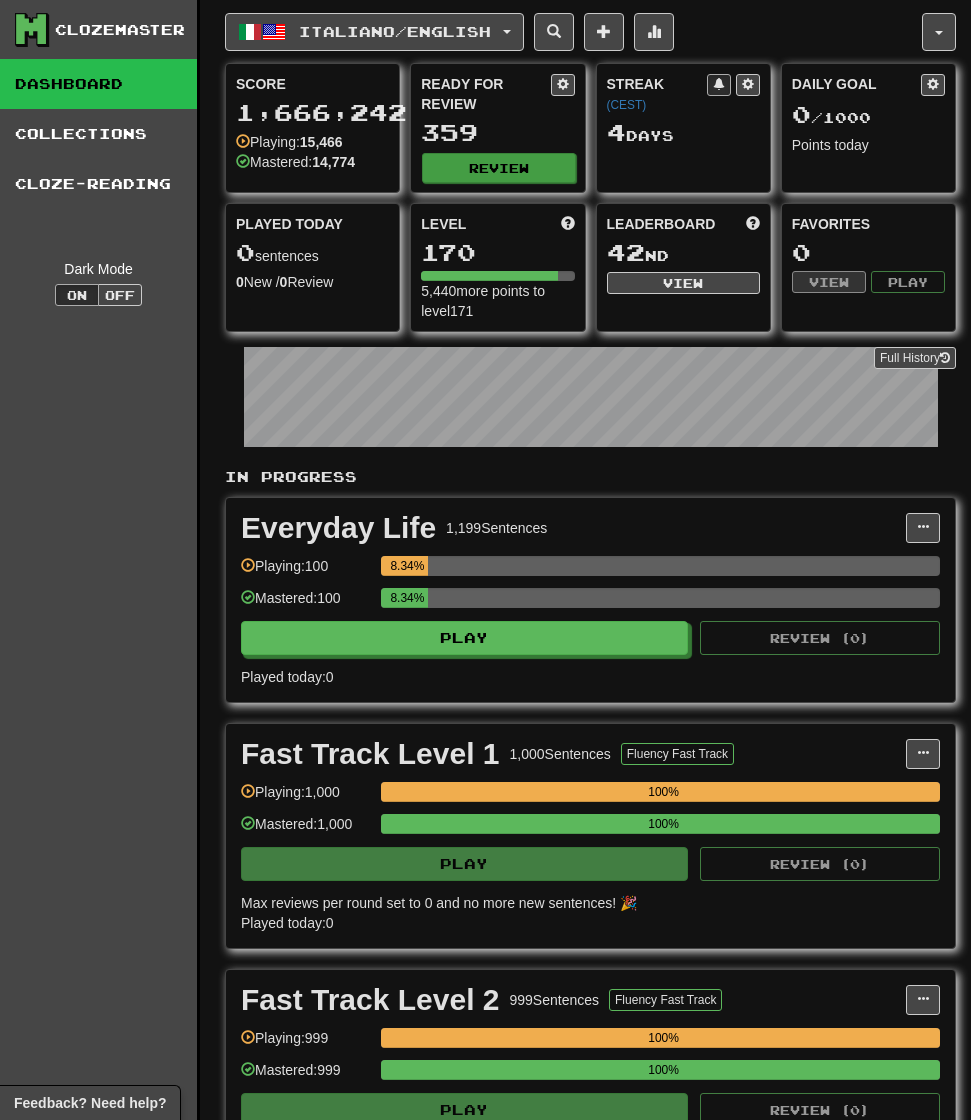 click on "Review" at bounding box center (498, 168) 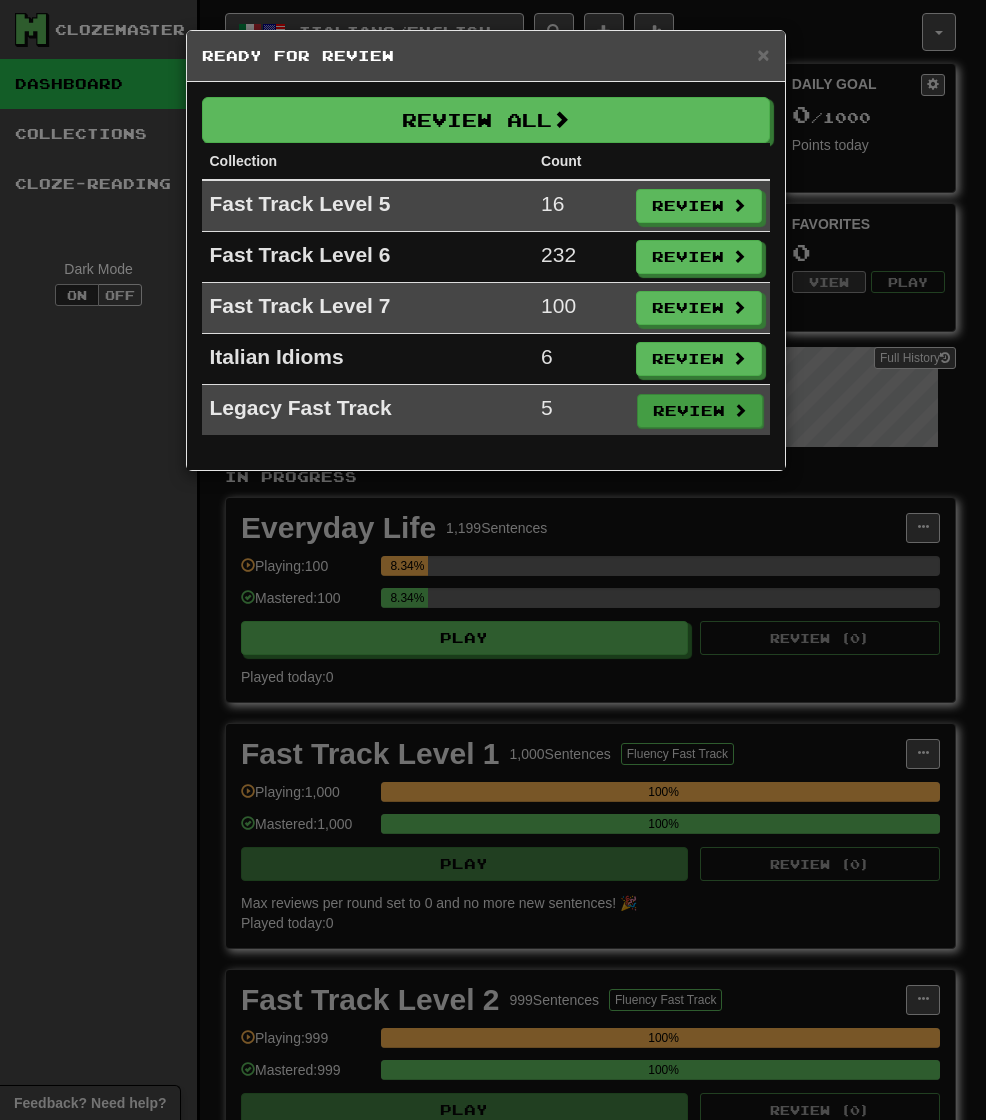 click on "Review" at bounding box center [700, 411] 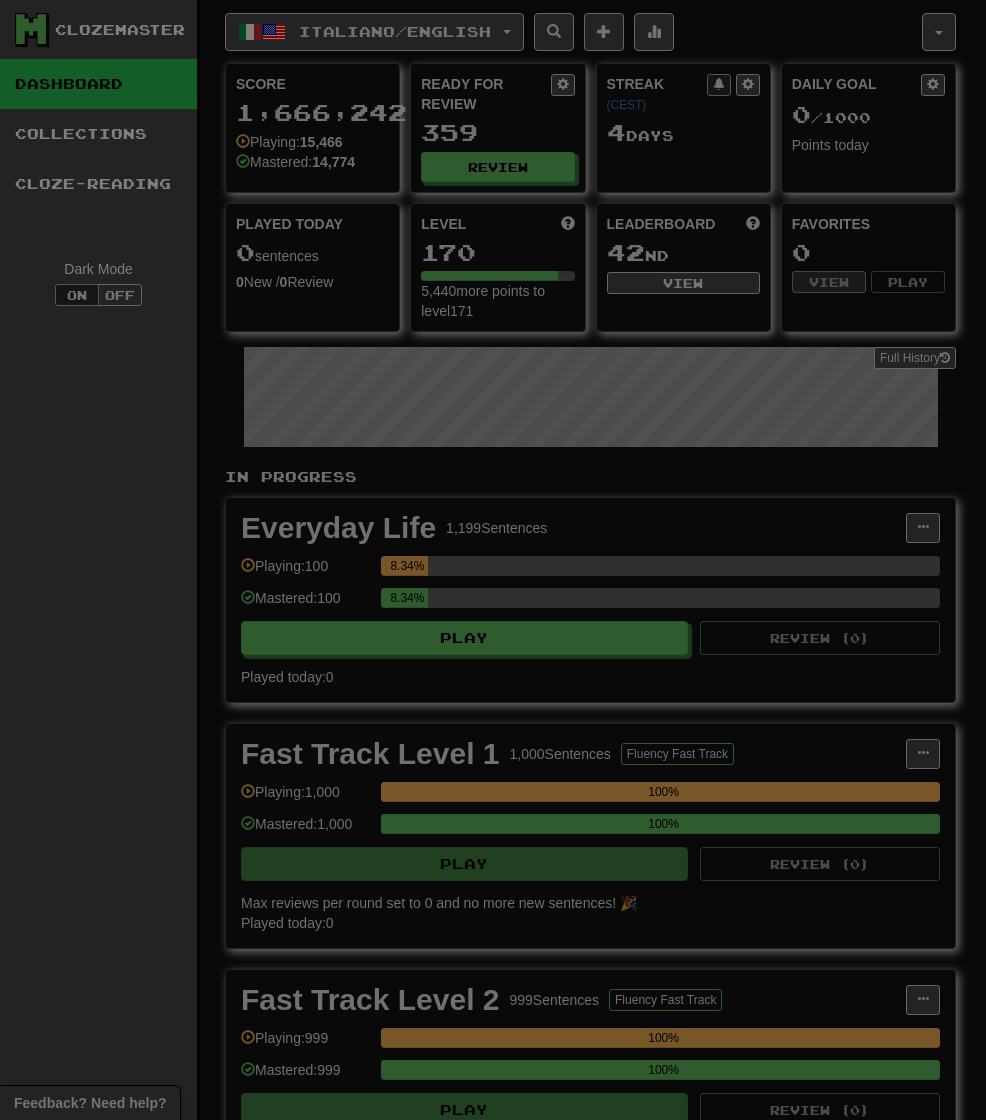 select on "**" 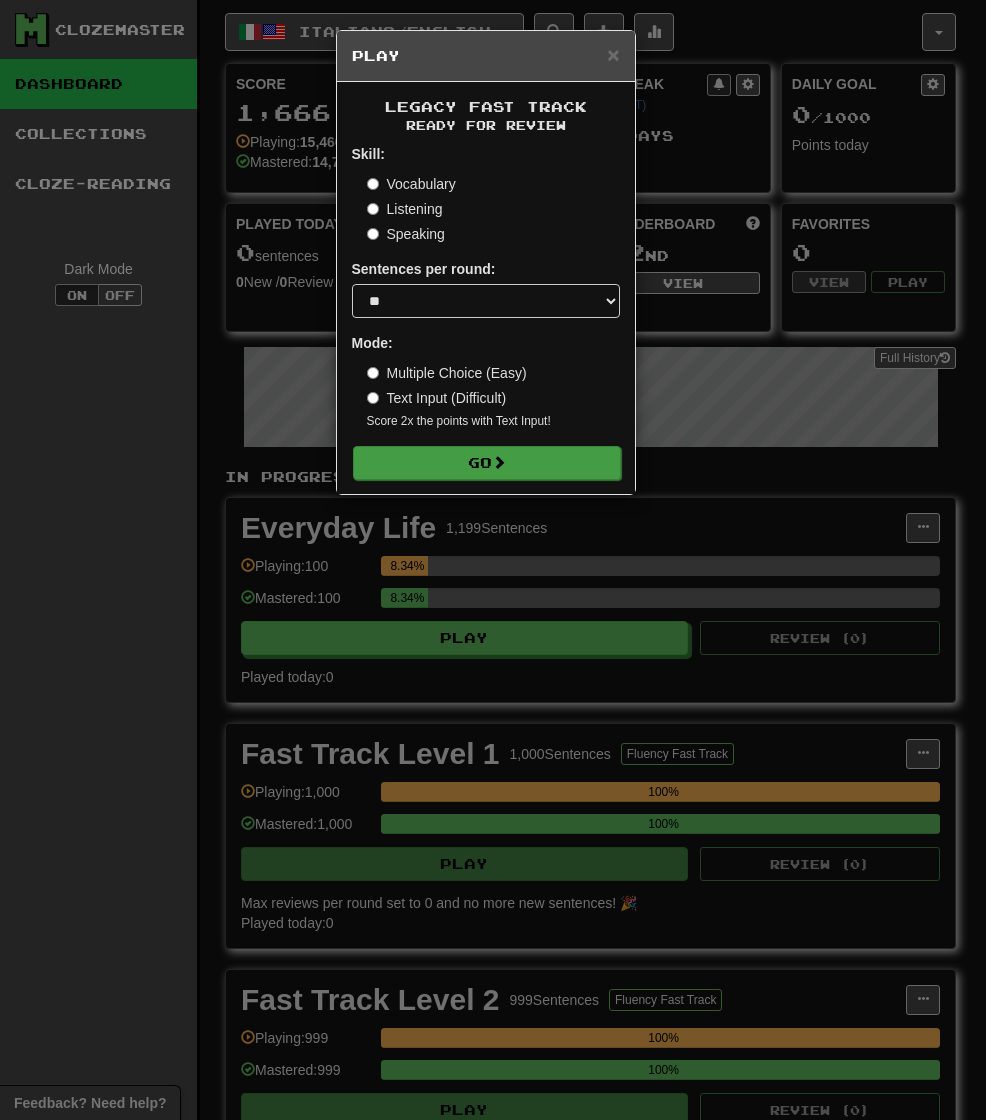 click on "Go" at bounding box center [487, 463] 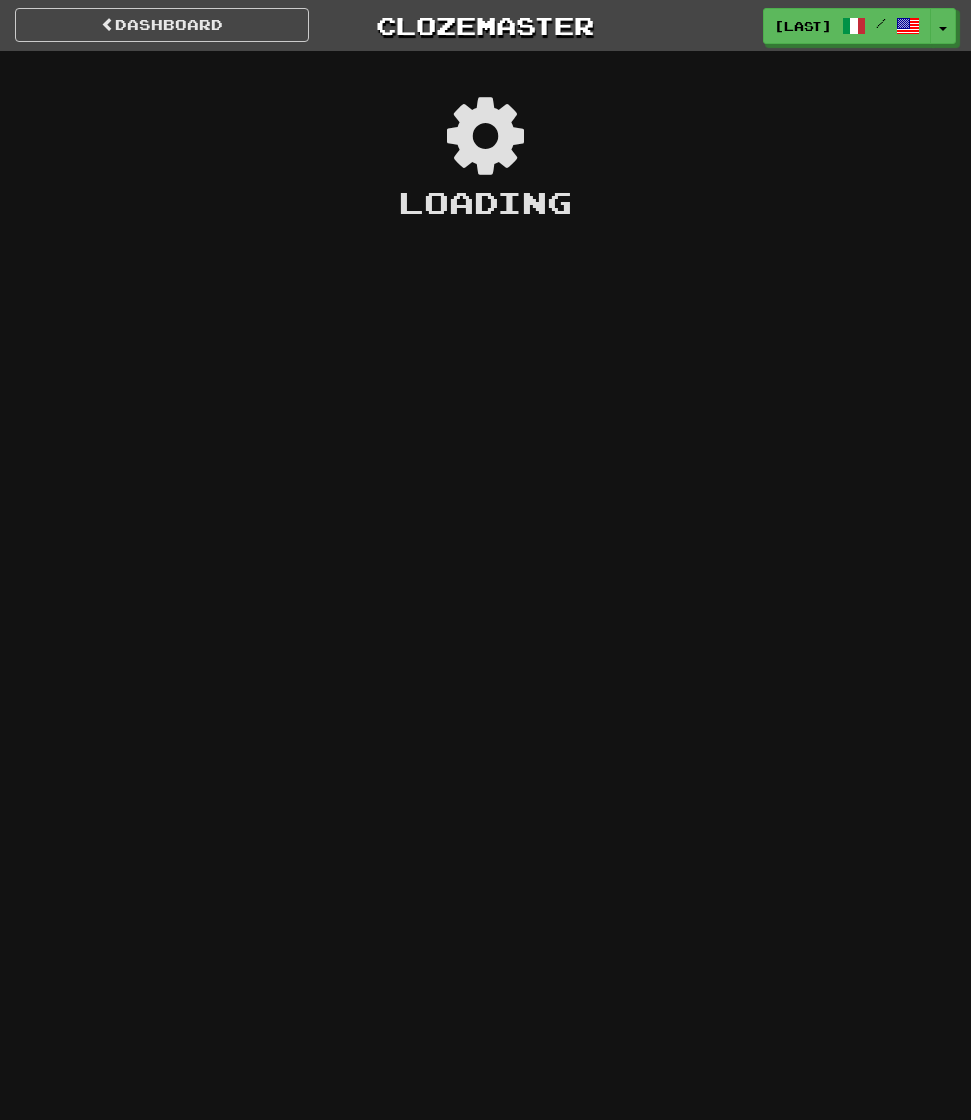 scroll, scrollTop: 0, scrollLeft: 0, axis: both 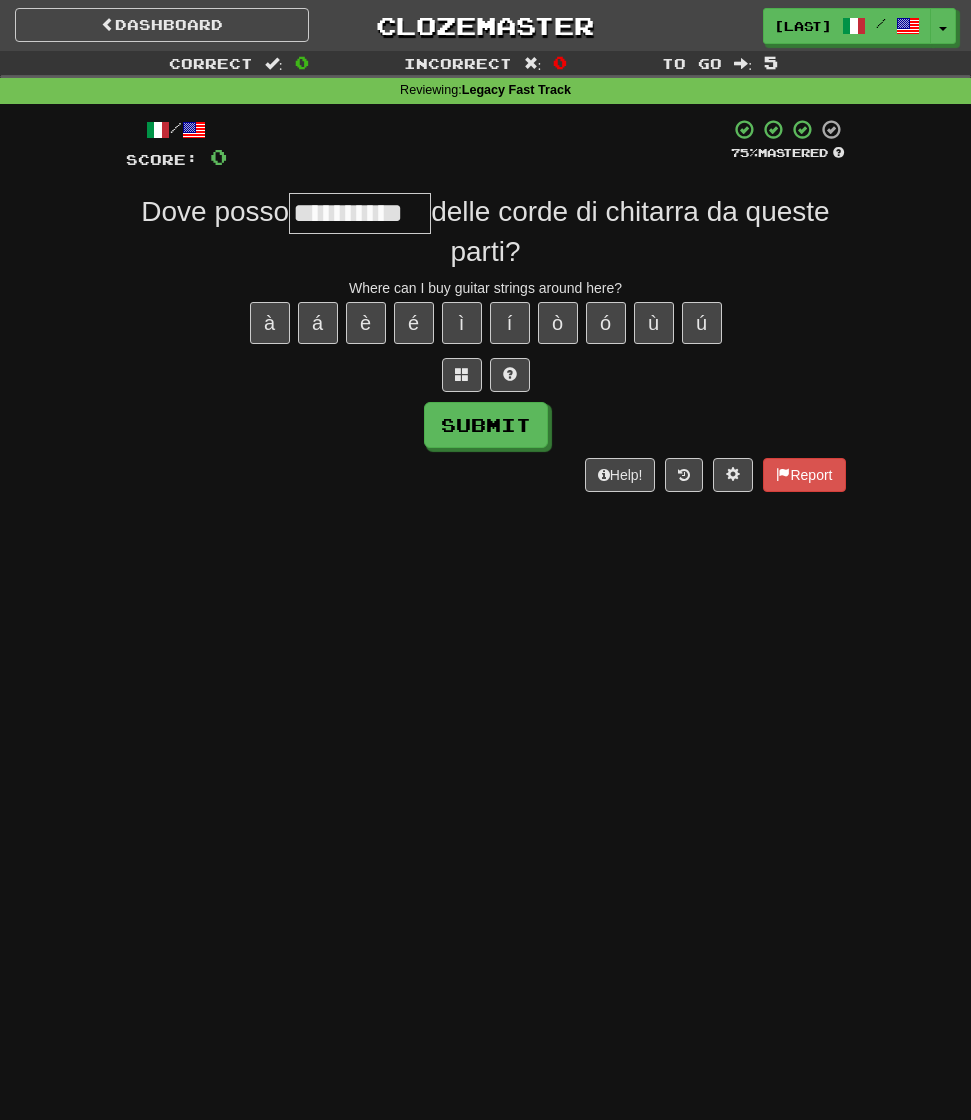 type on "**********" 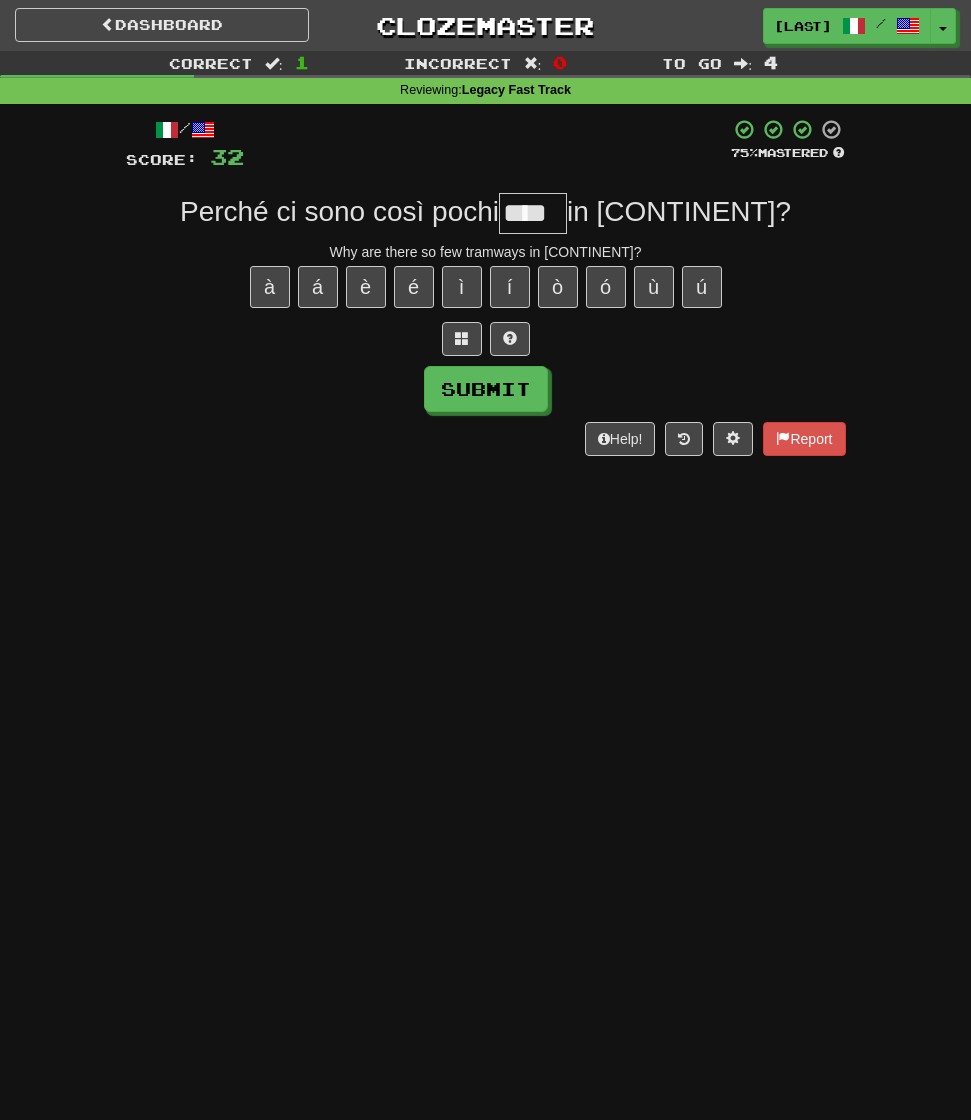 type on "****" 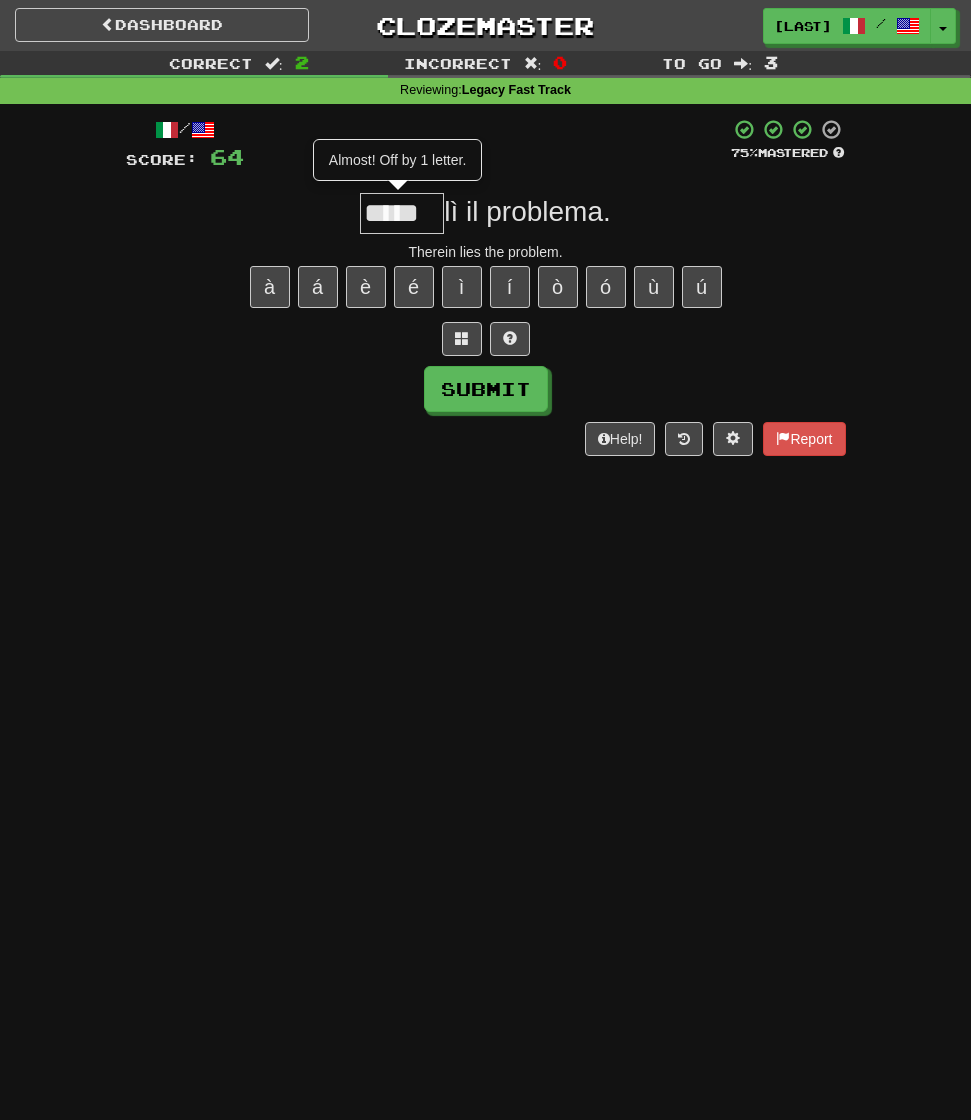 type on "*****" 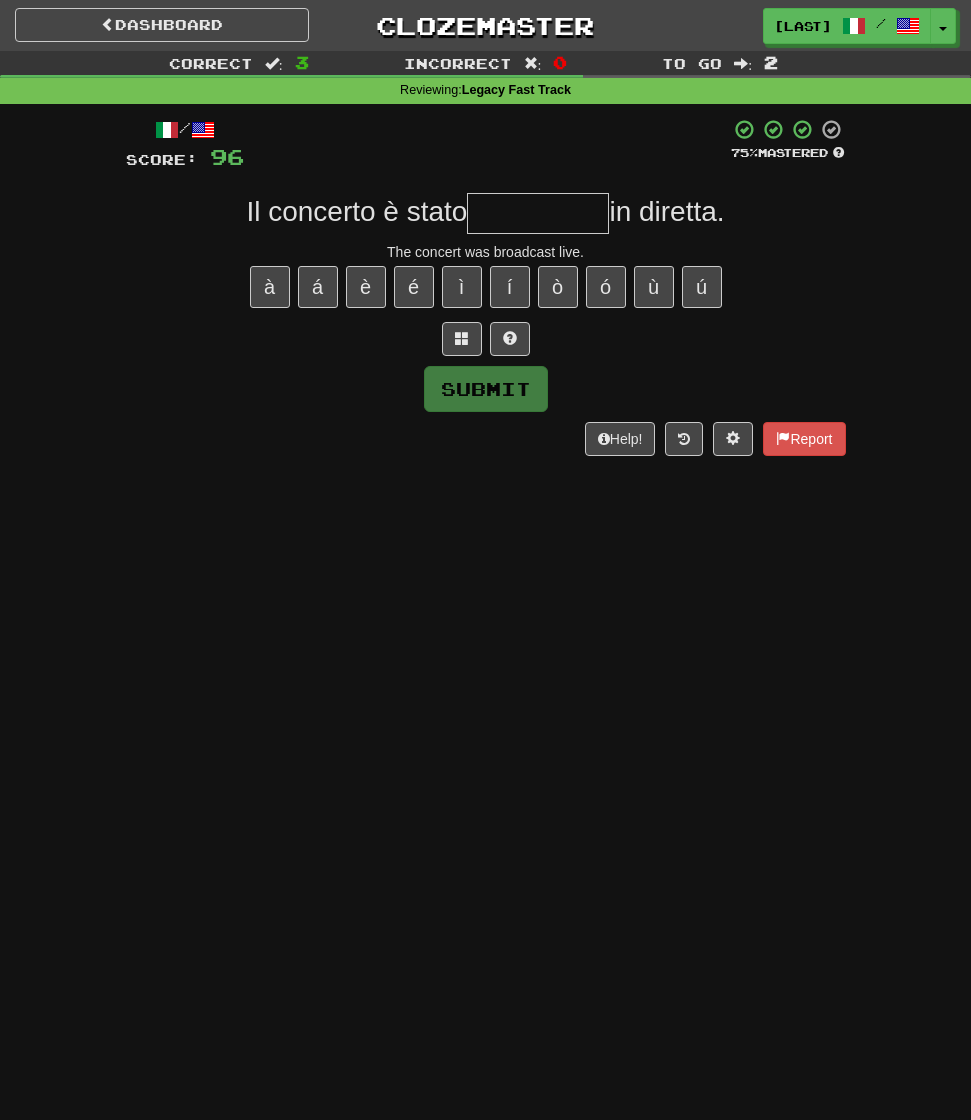 type on "*" 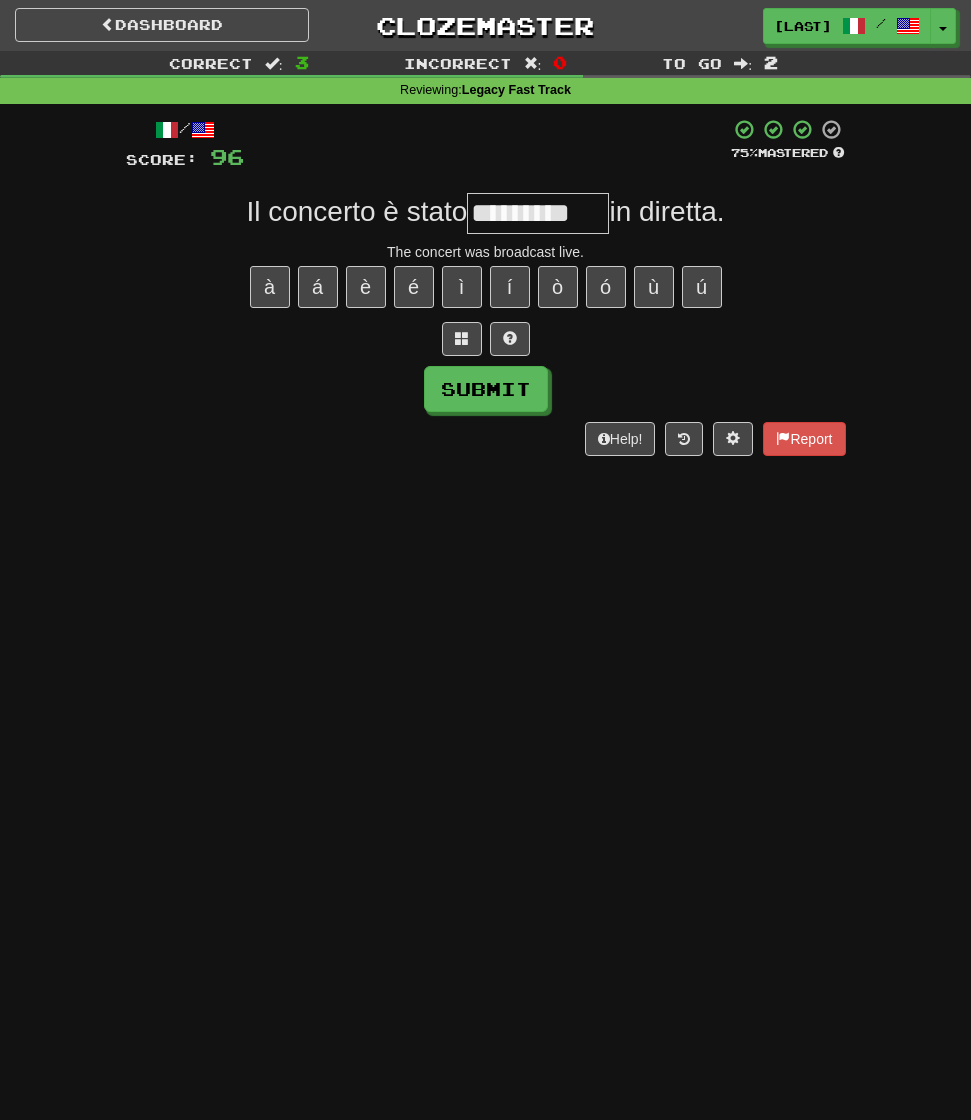 type on "*********" 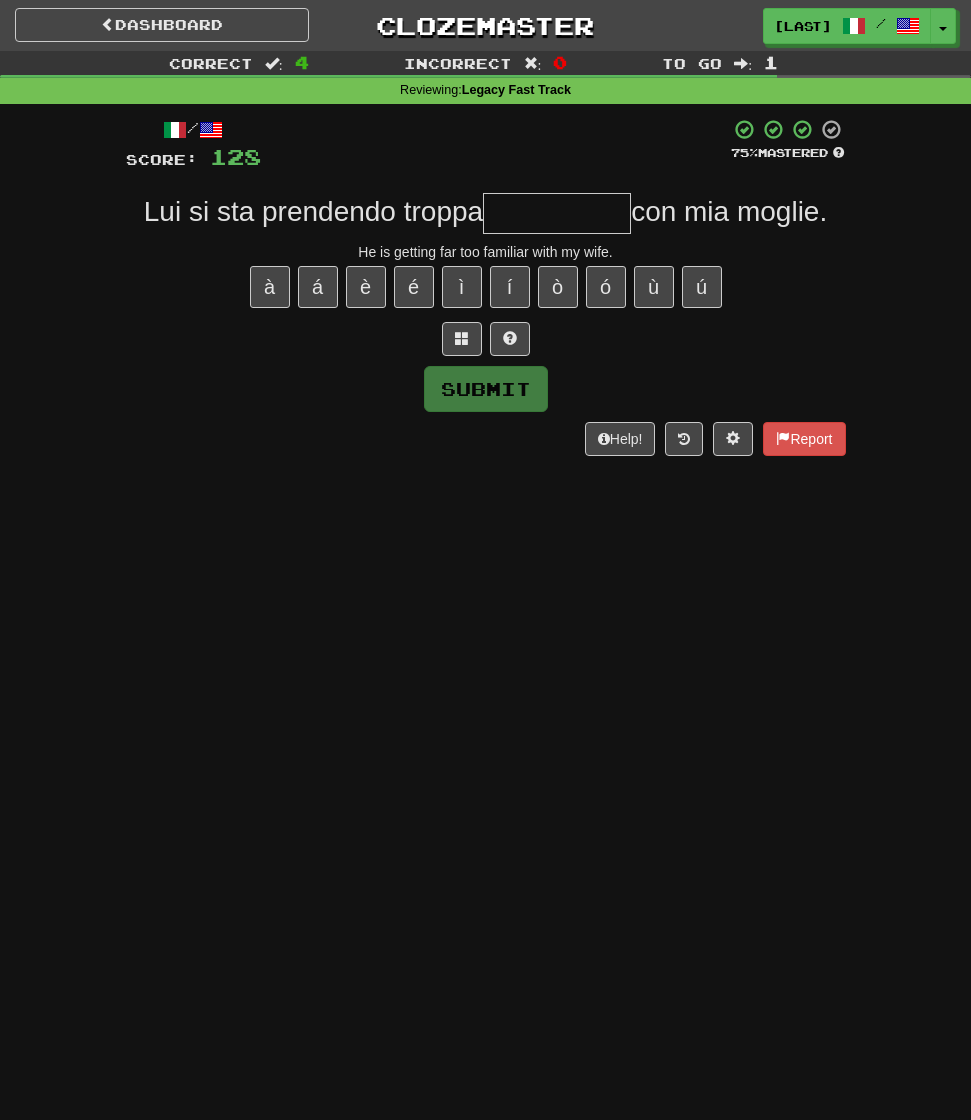 type on "*" 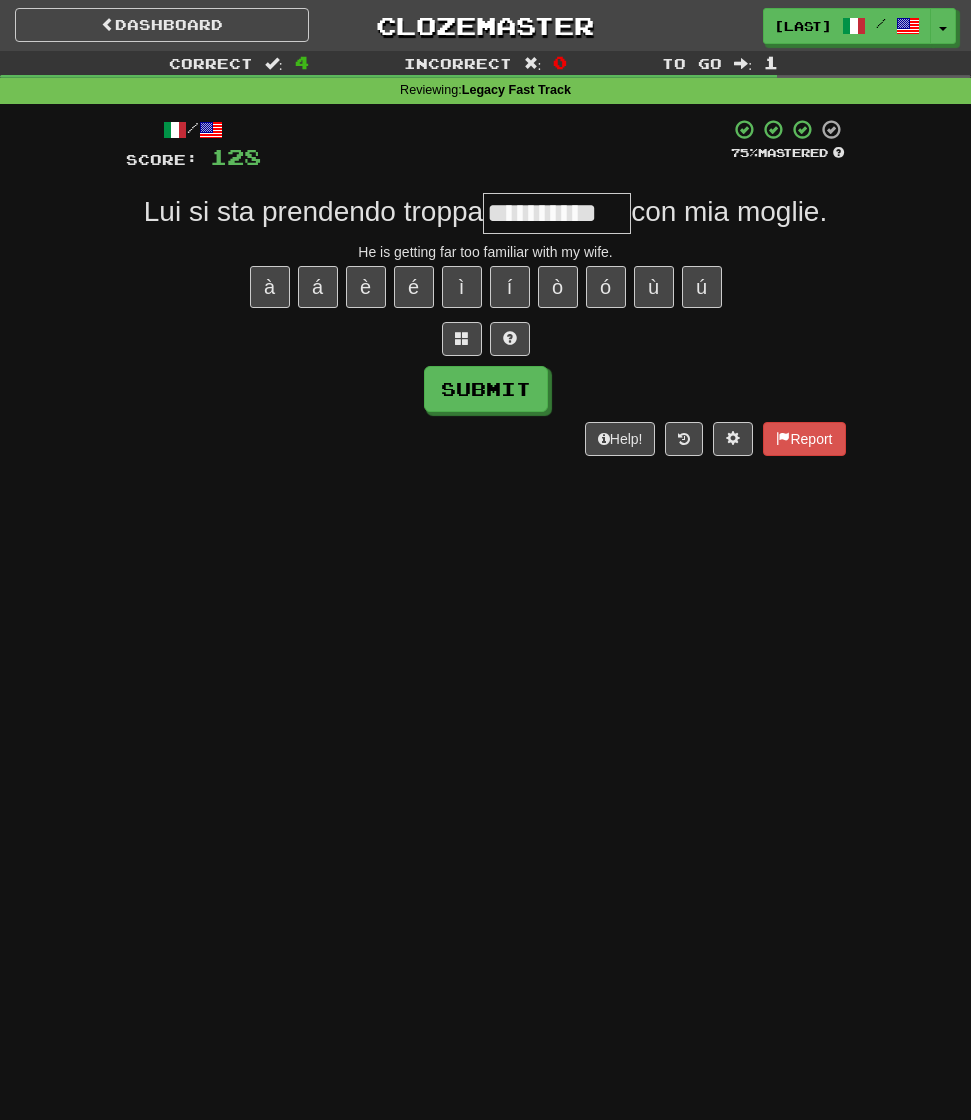 type on "**********" 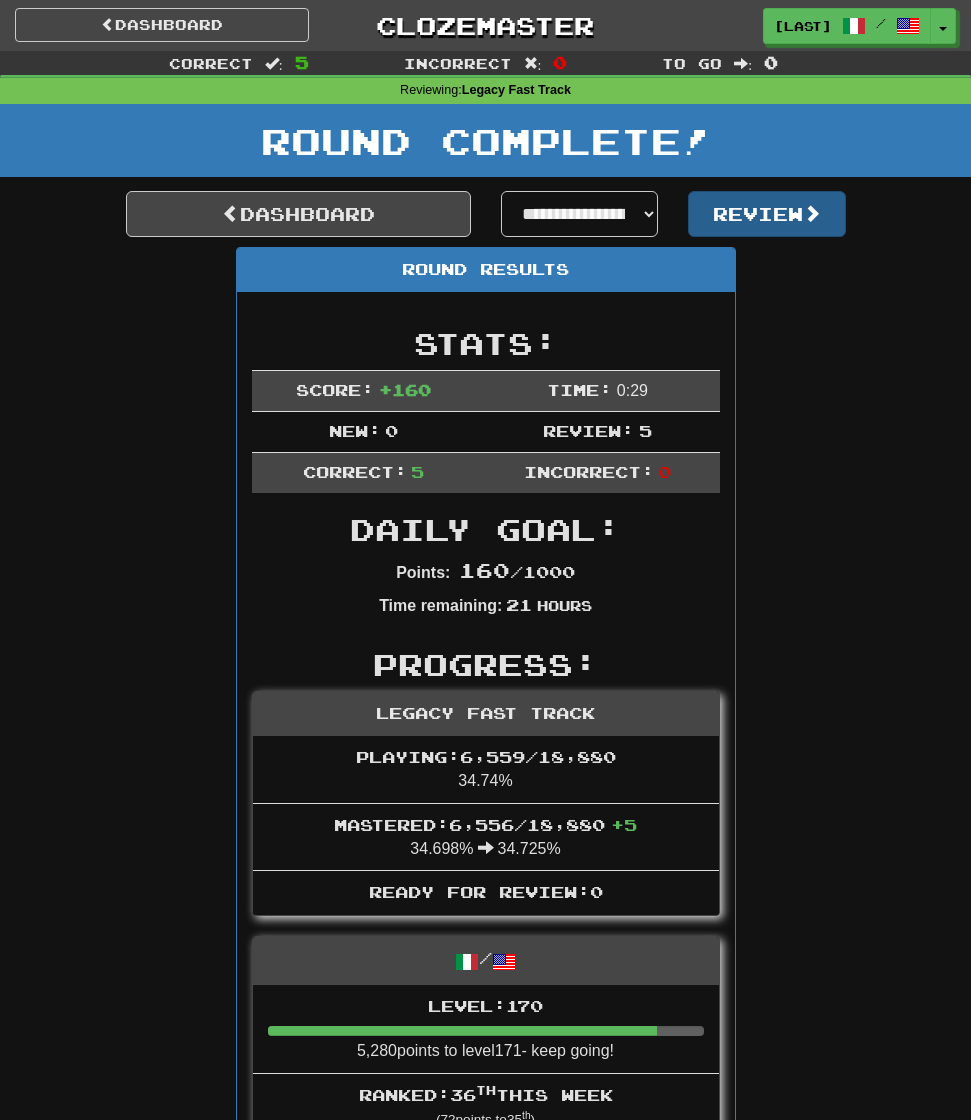 click on "Review" at bounding box center [767, 214] 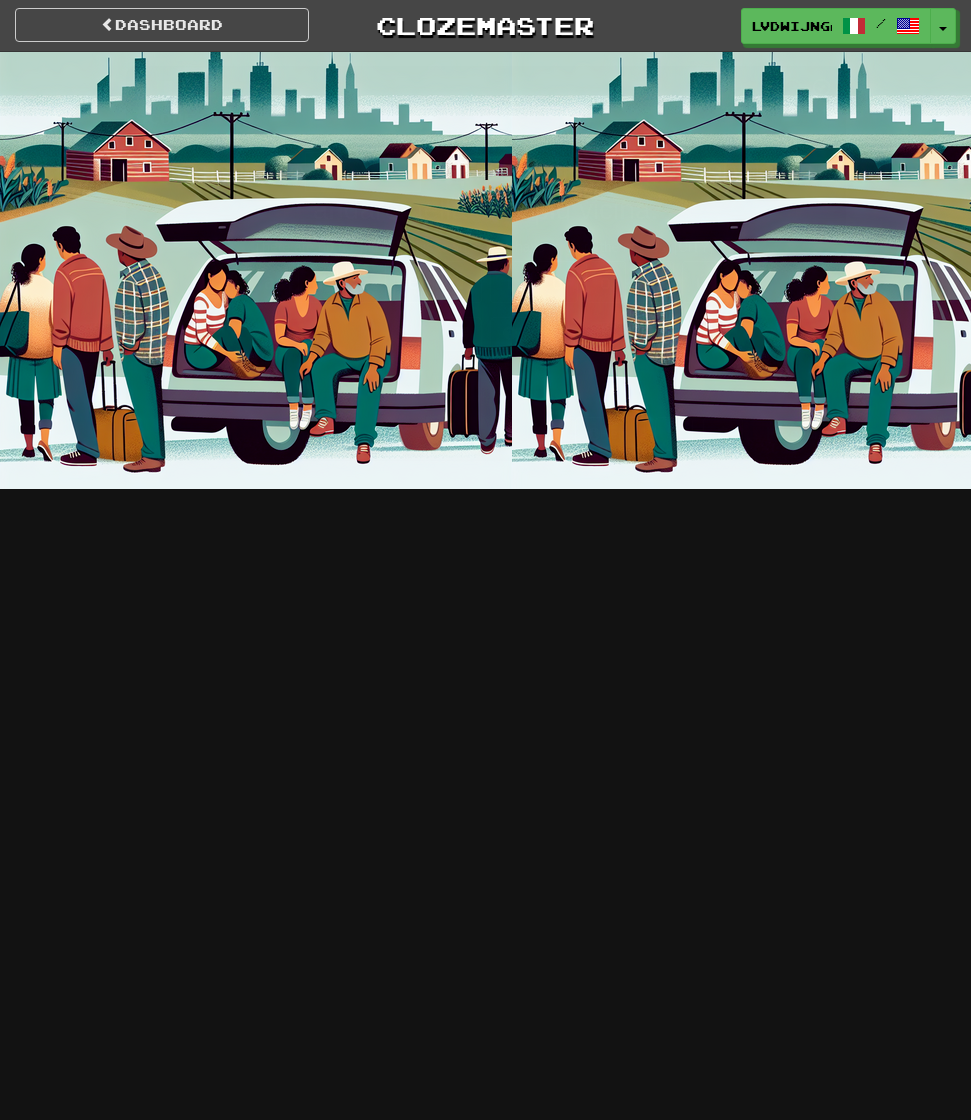 scroll, scrollTop: 0, scrollLeft: 0, axis: both 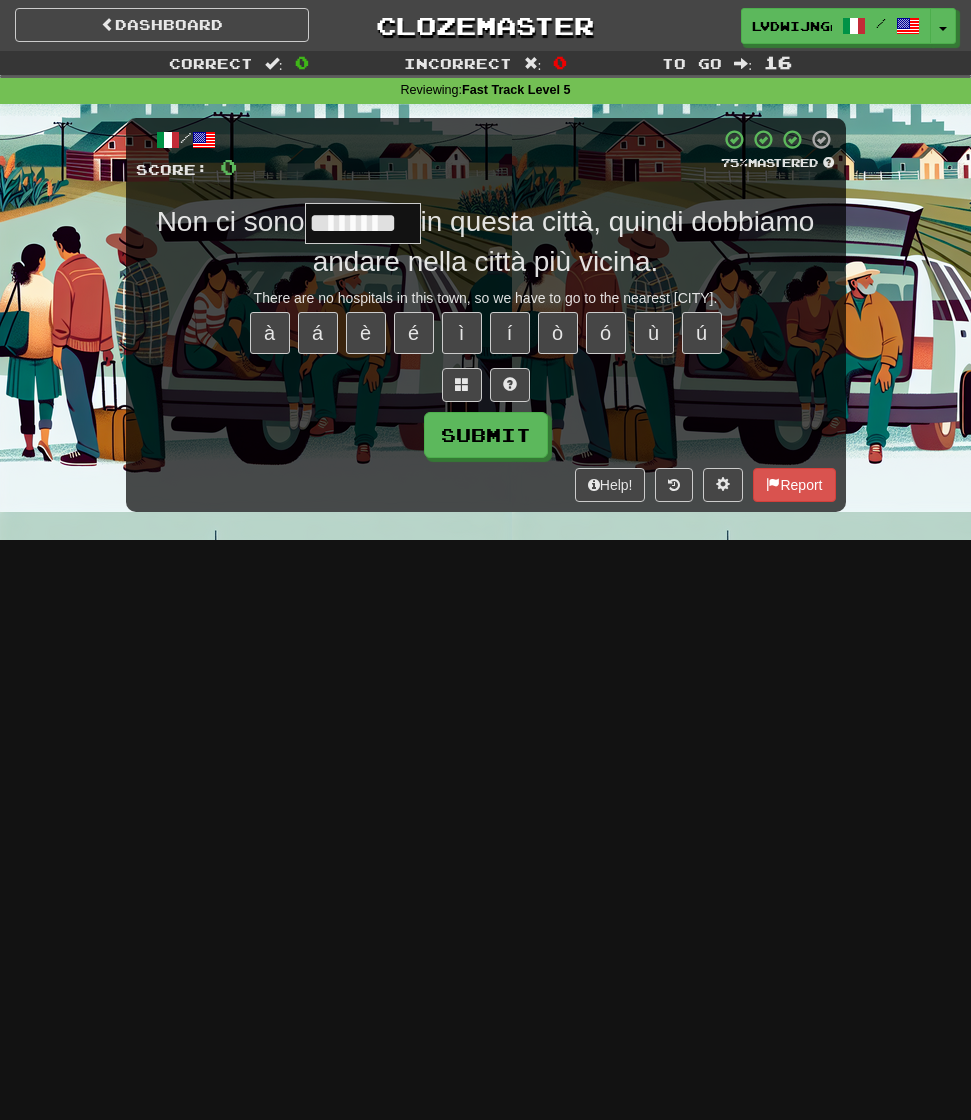 type on "********" 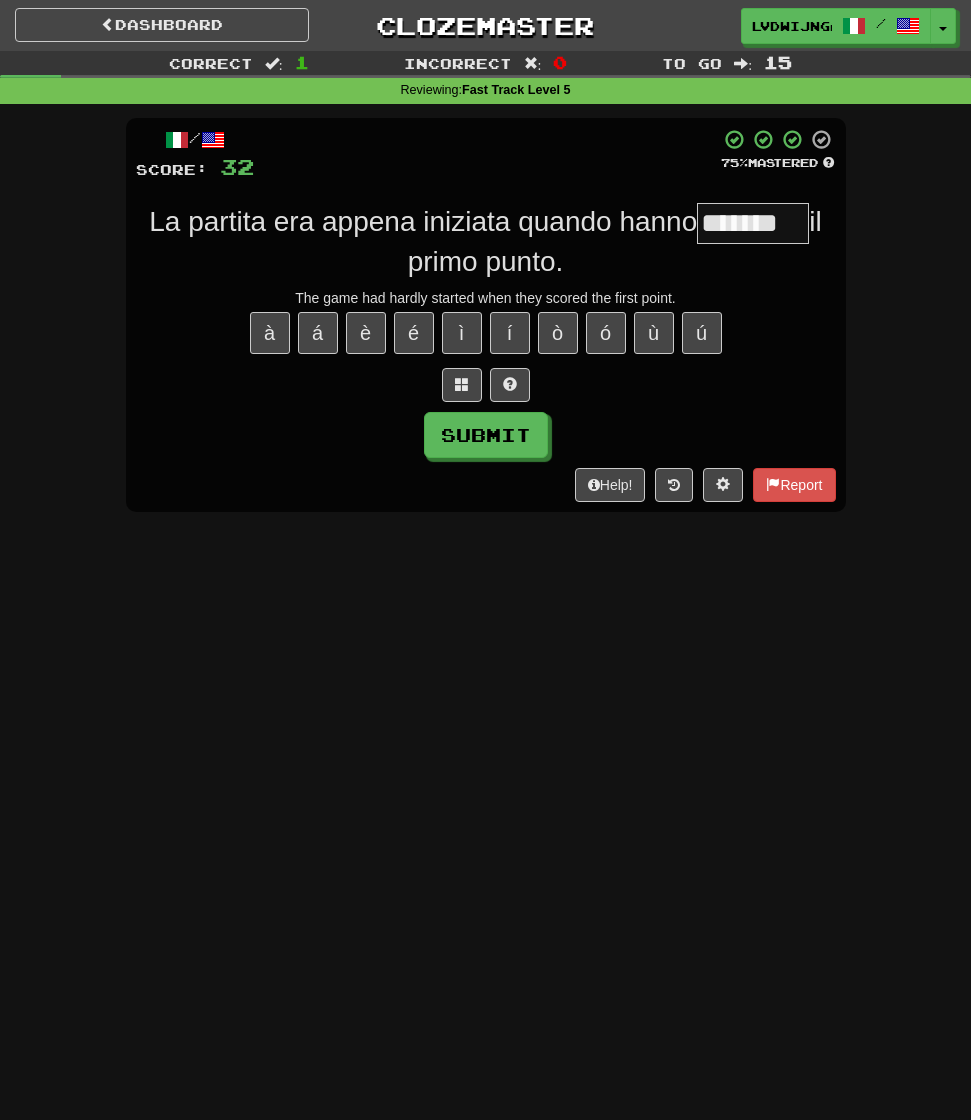 type on "*******" 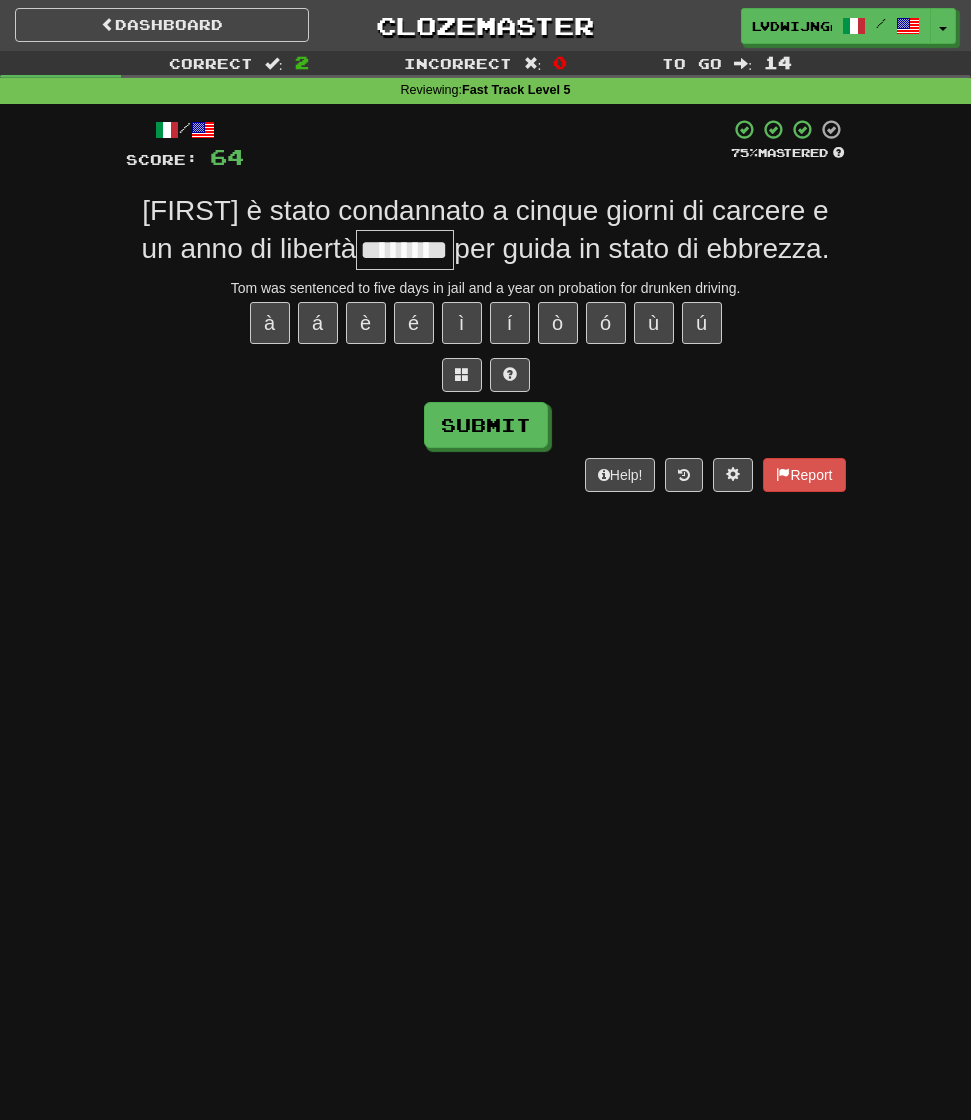 type on "********" 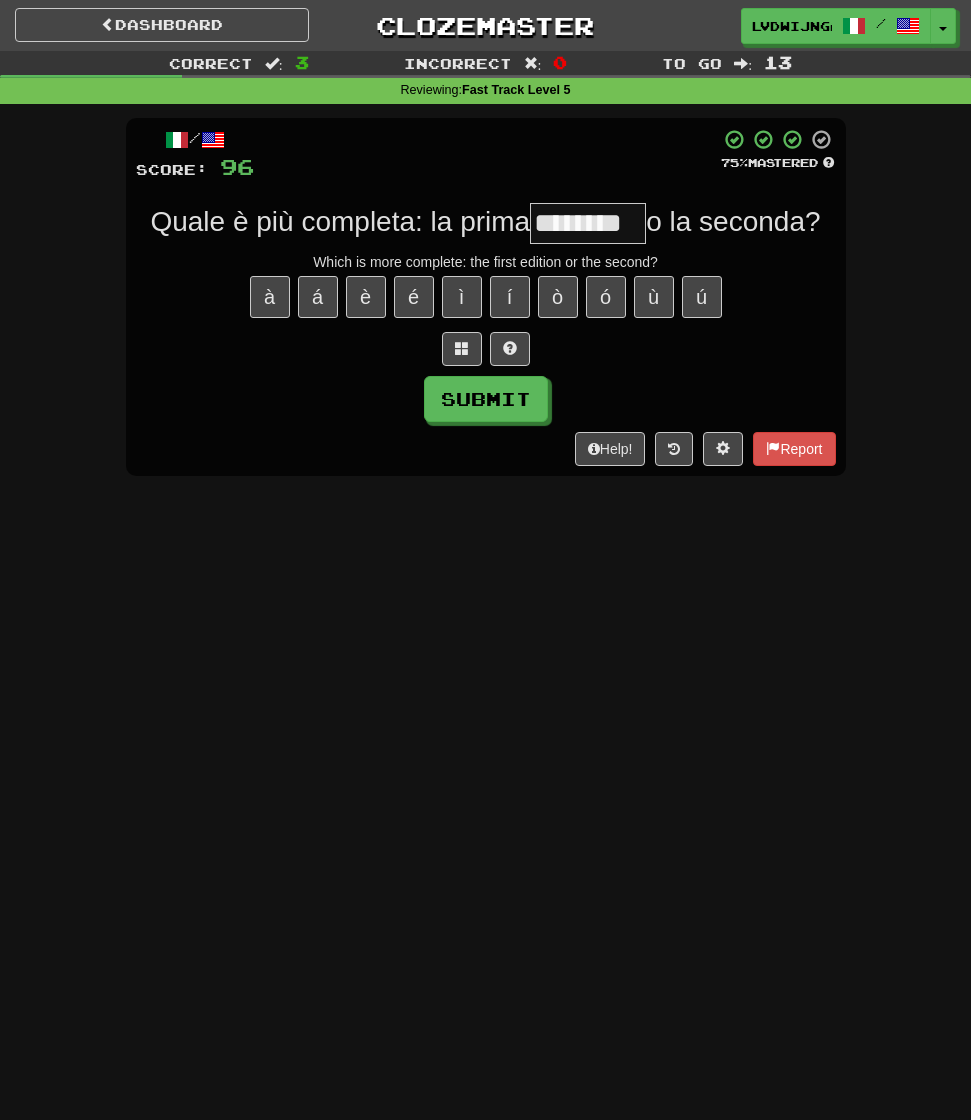 type on "********" 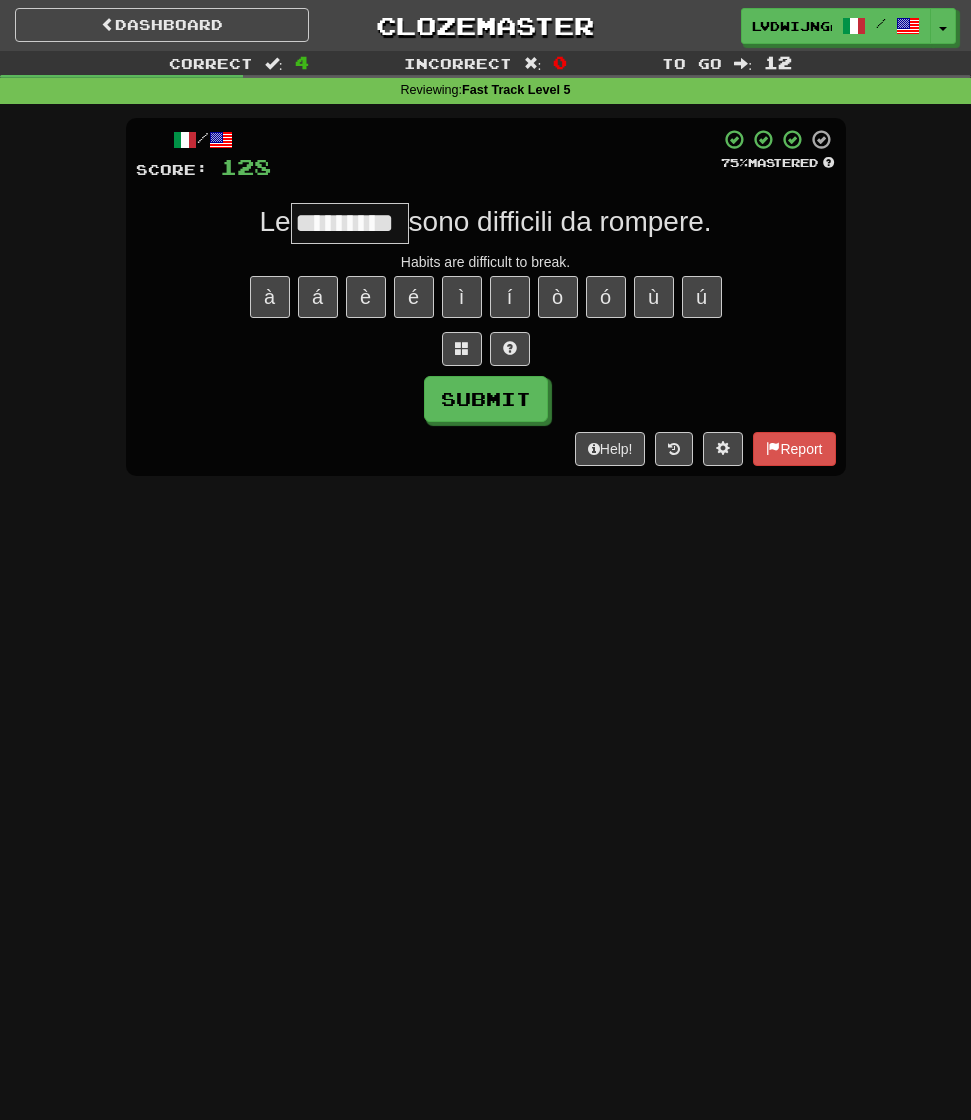 type on "*********" 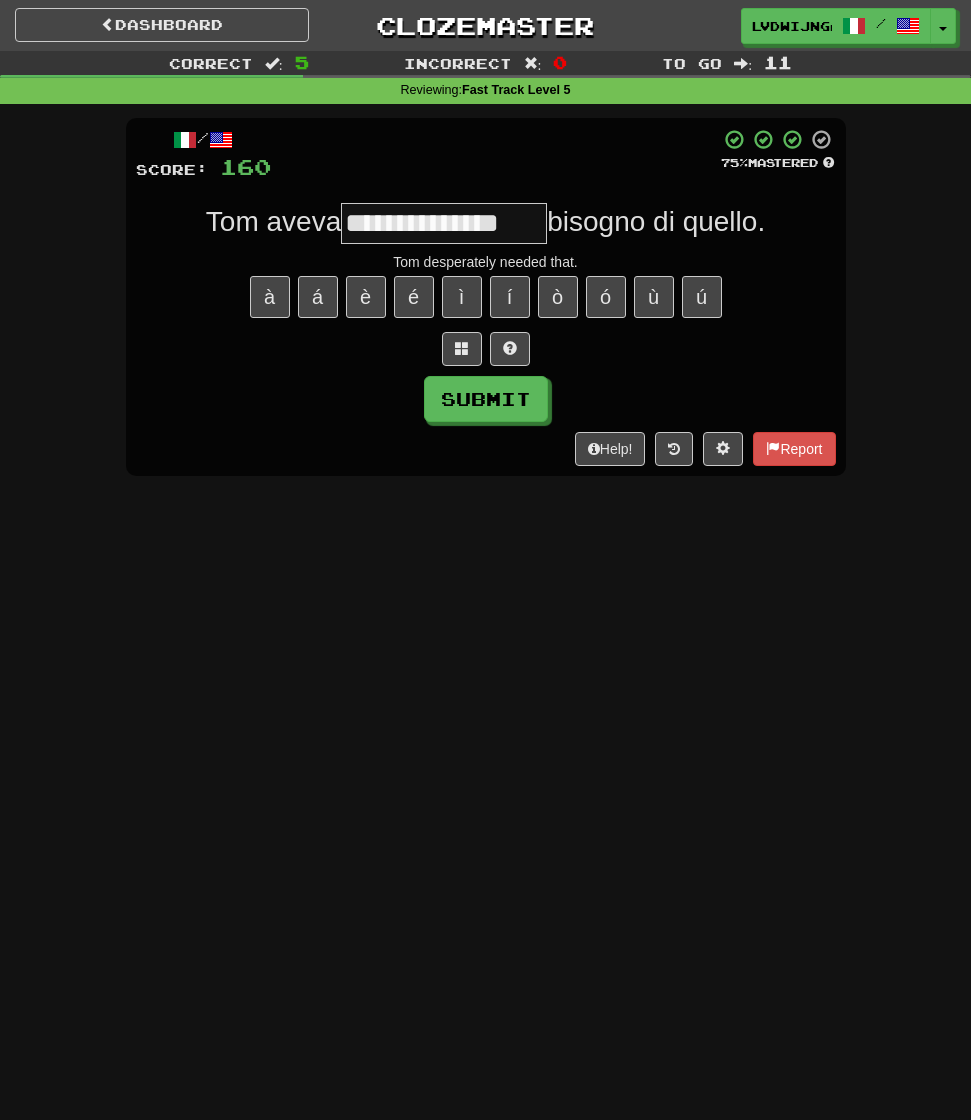 type on "**********" 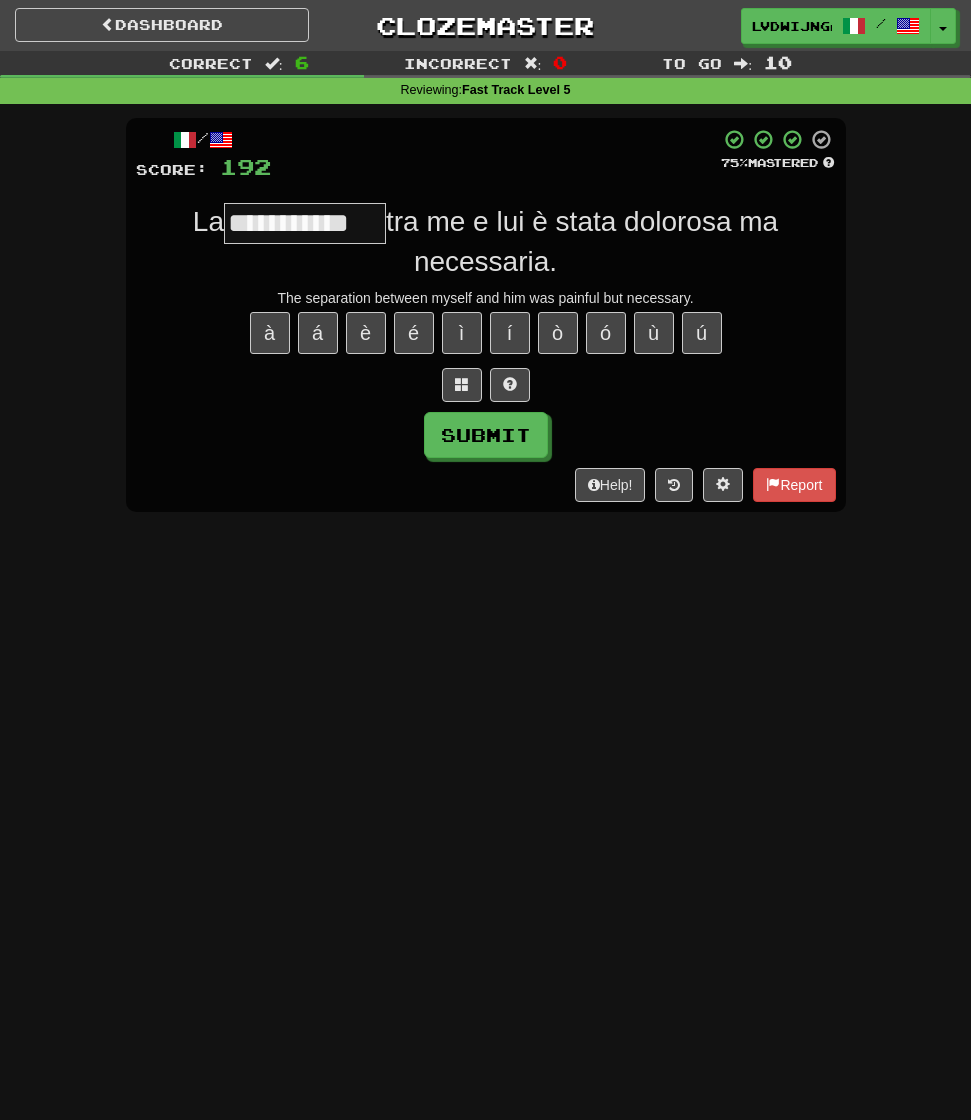 type on "**********" 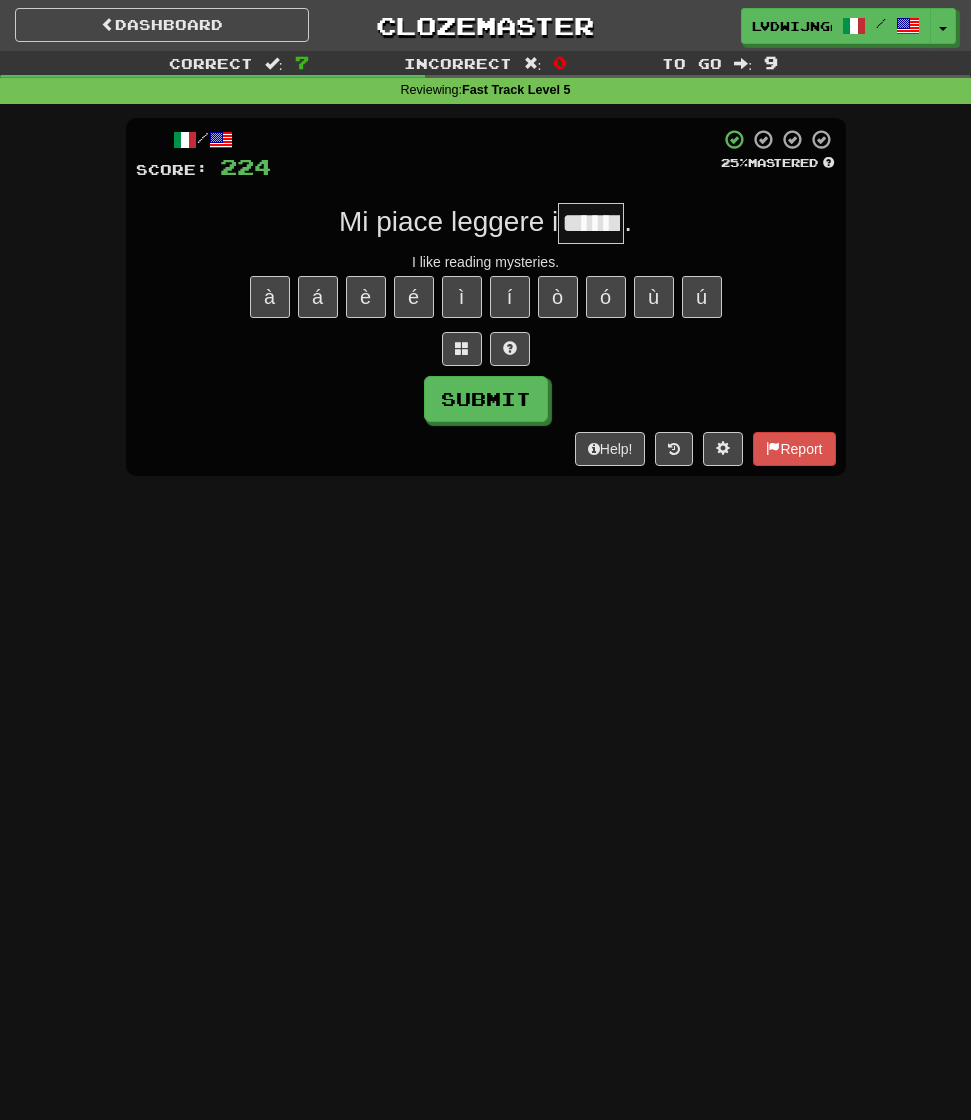 type on "******" 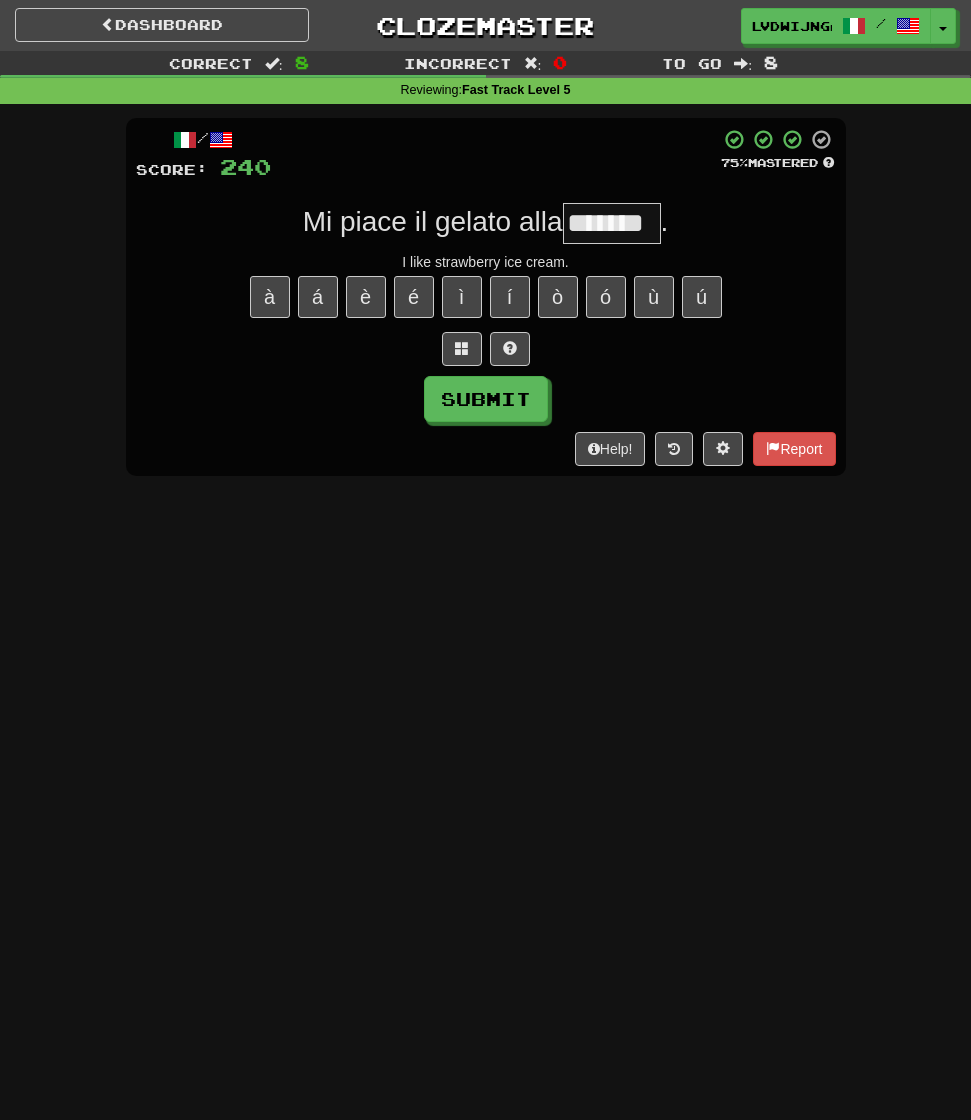 type on "*******" 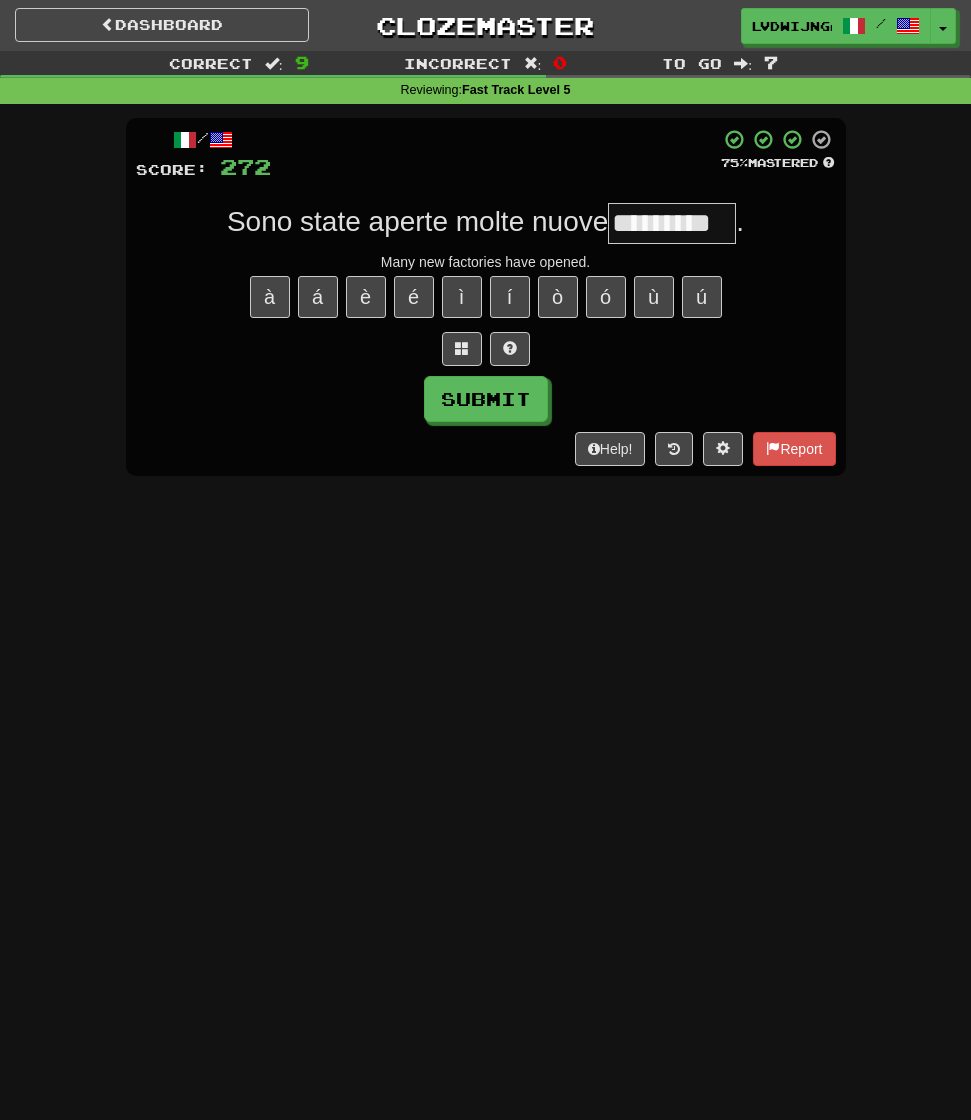 type on "*********" 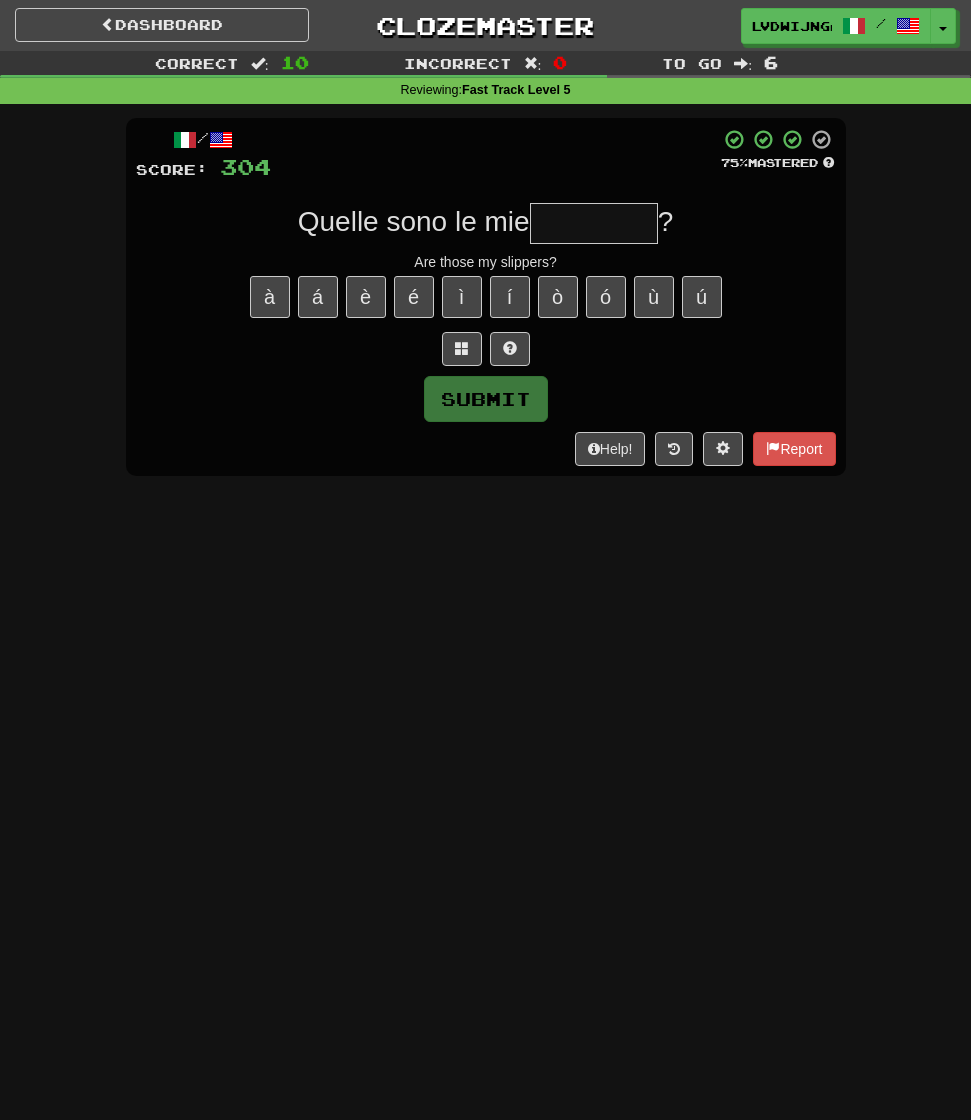 type on "*" 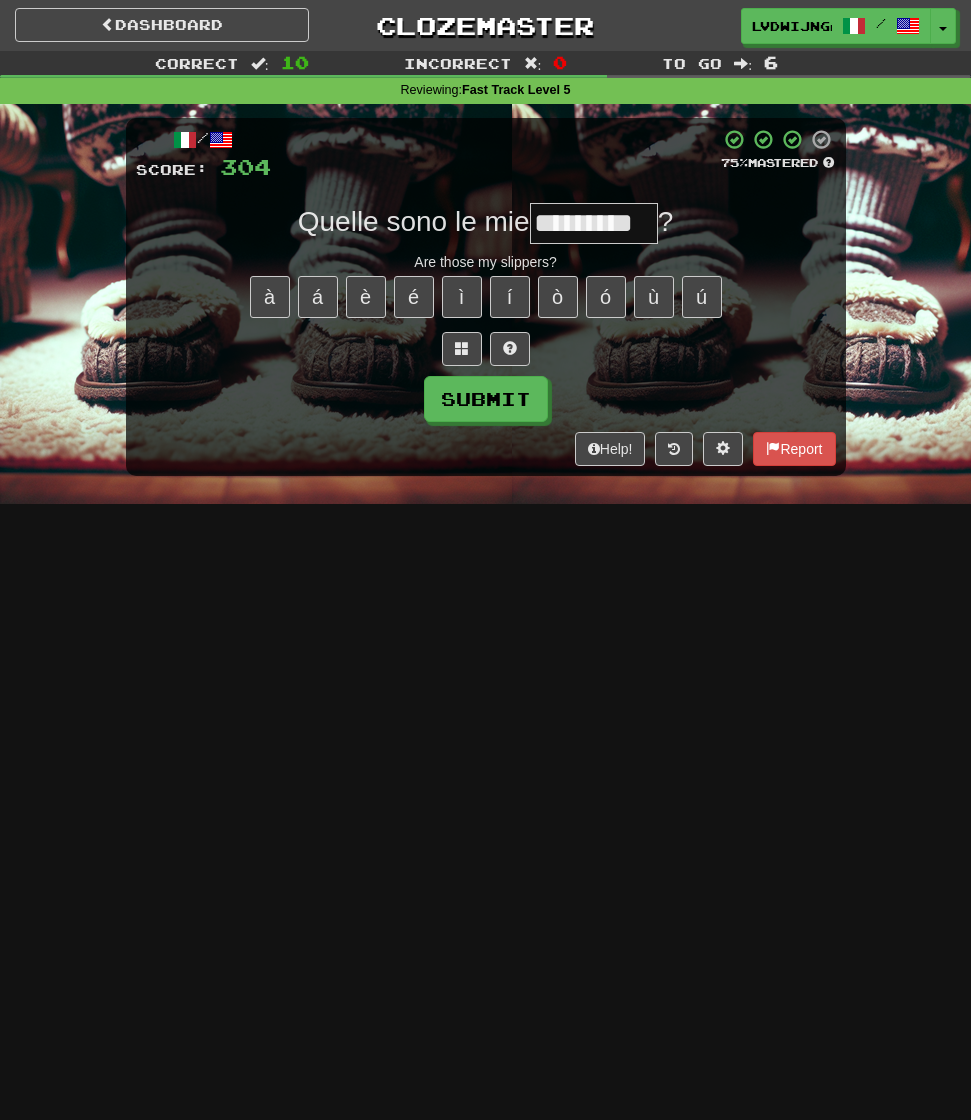type on "*********" 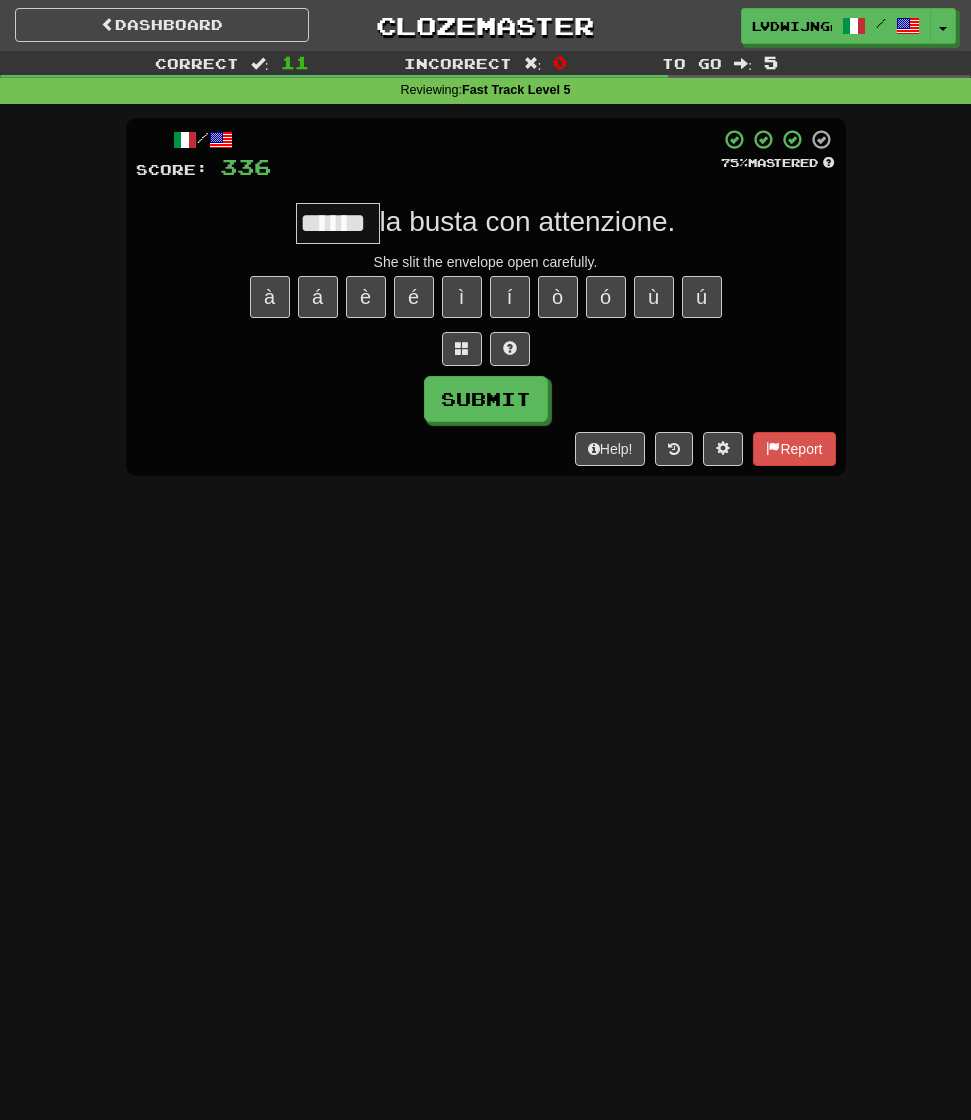 type on "******" 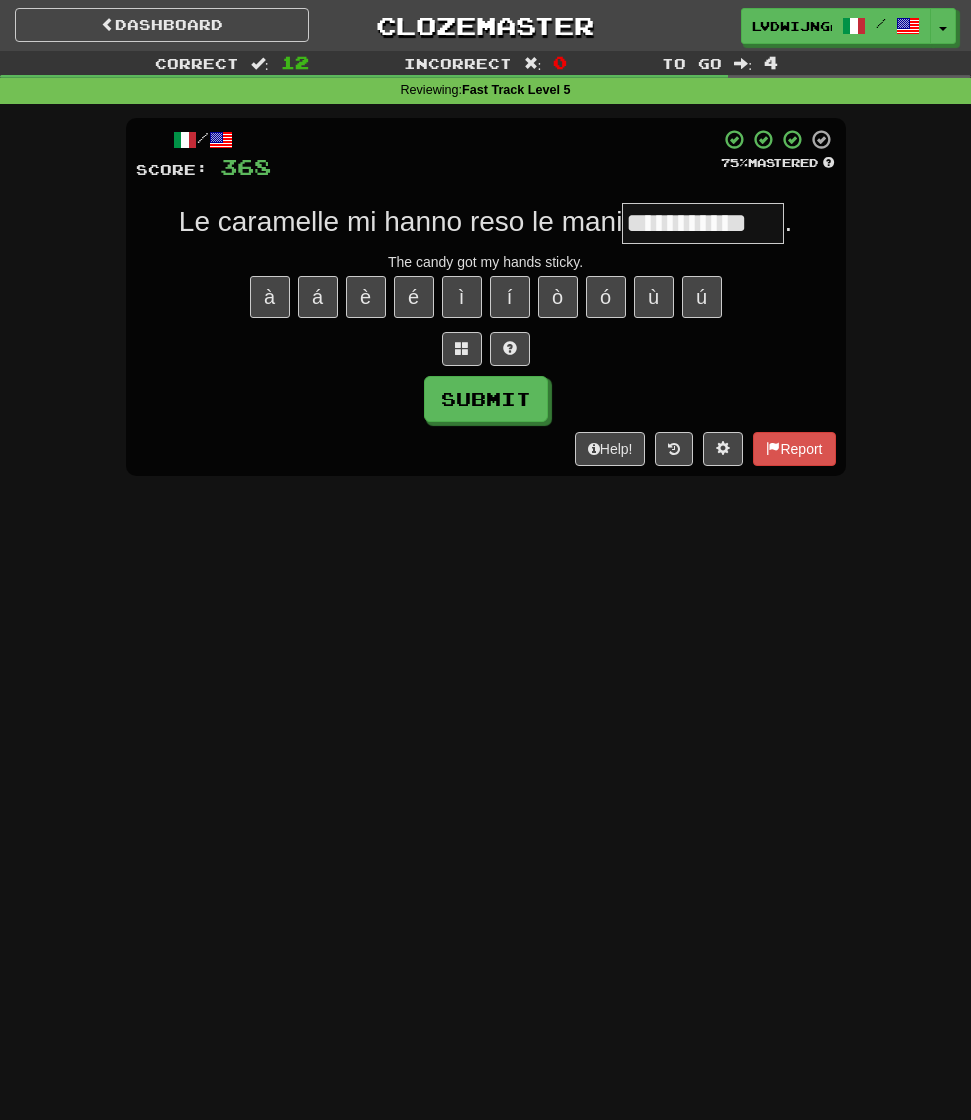 type on "**********" 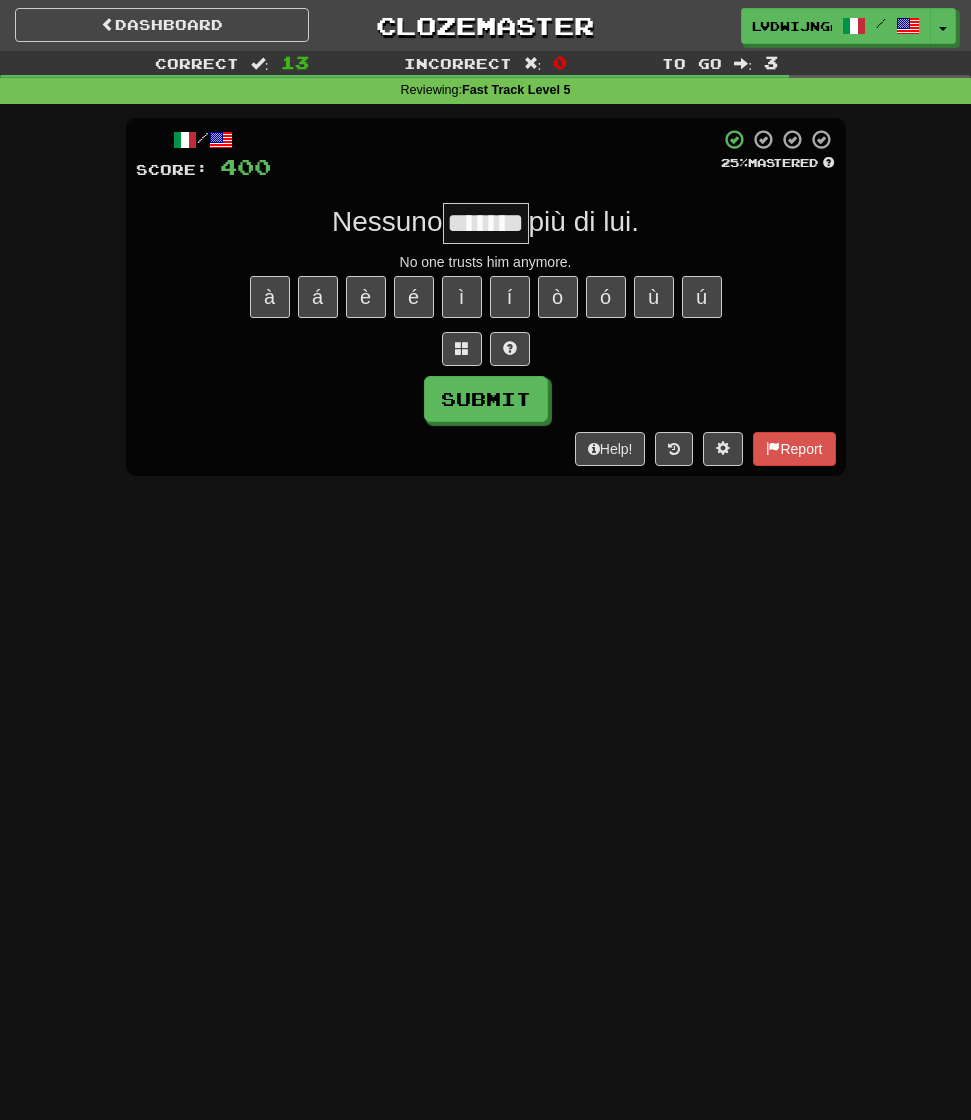 type on "*******" 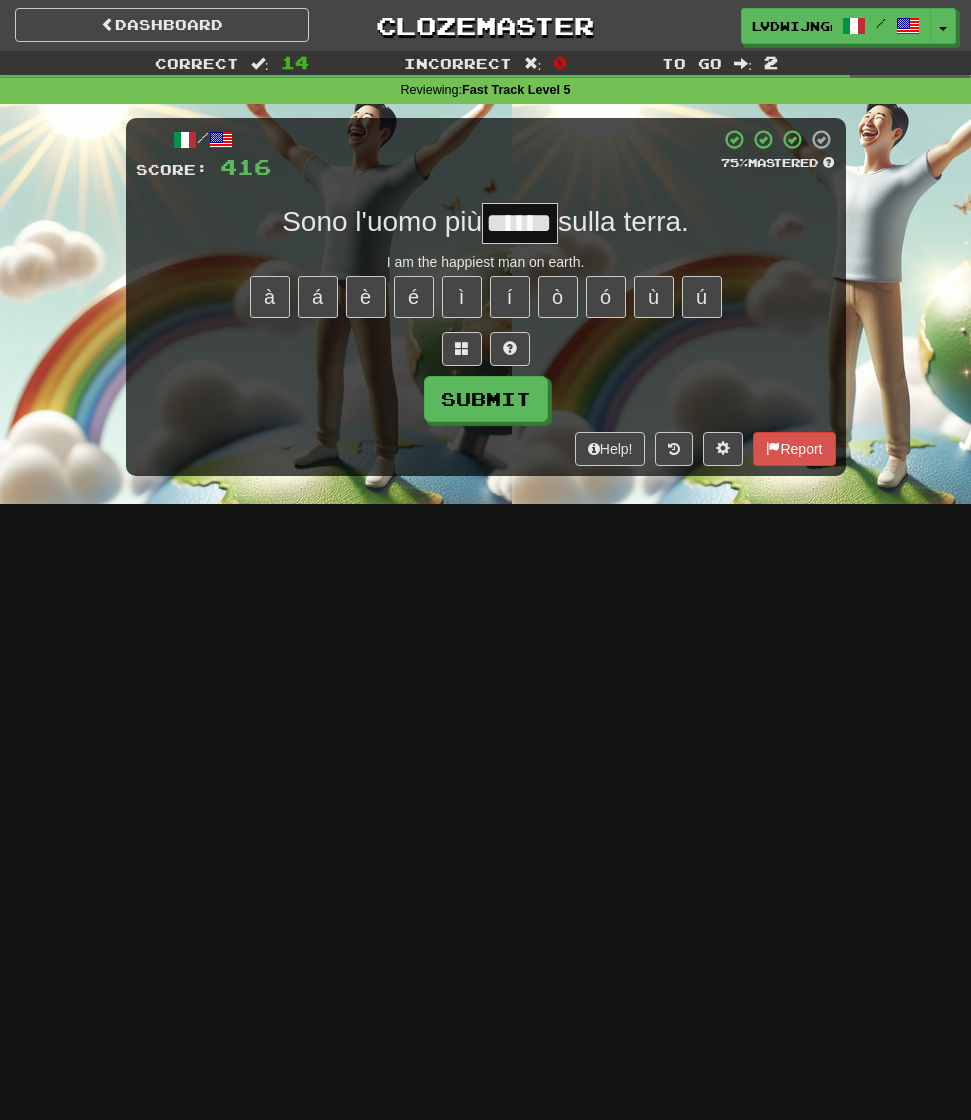 type on "******" 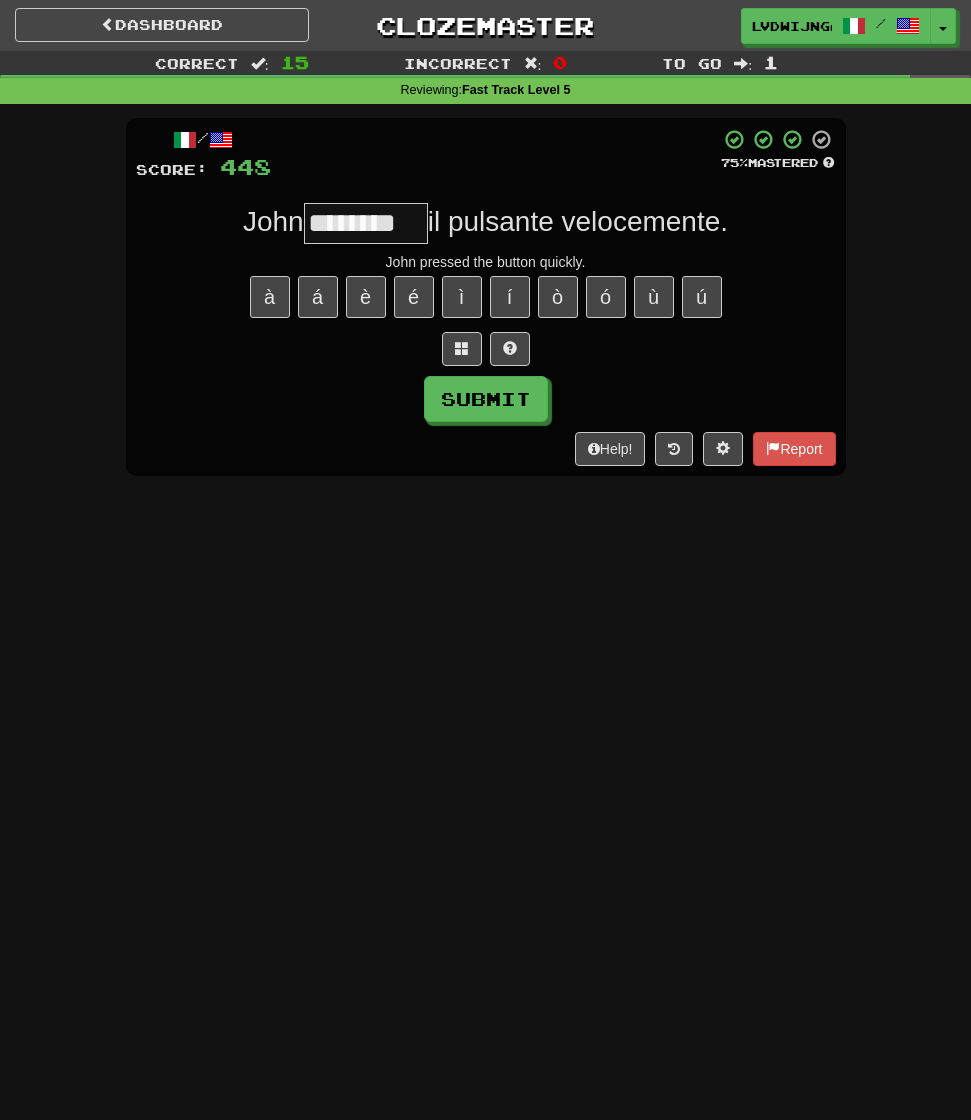 type on "********" 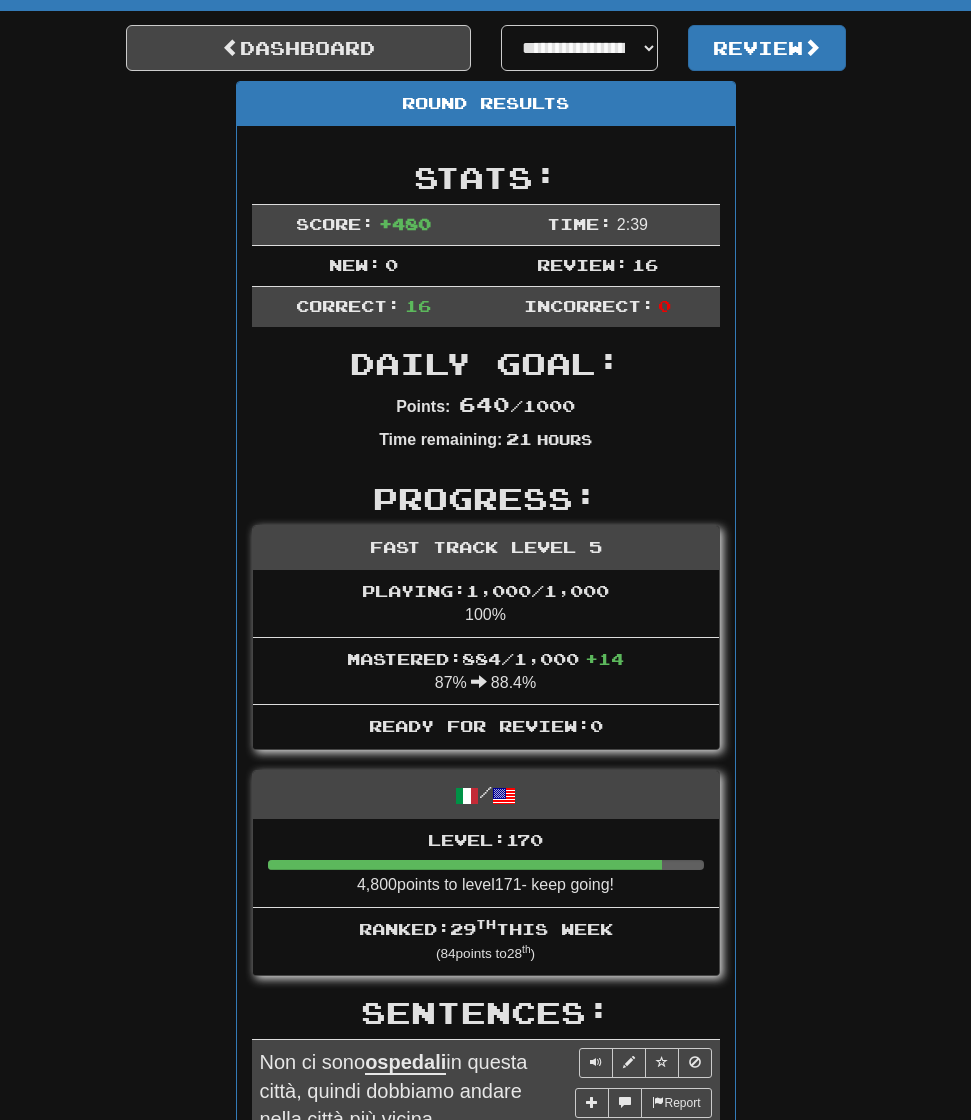 scroll, scrollTop: 0, scrollLeft: 0, axis: both 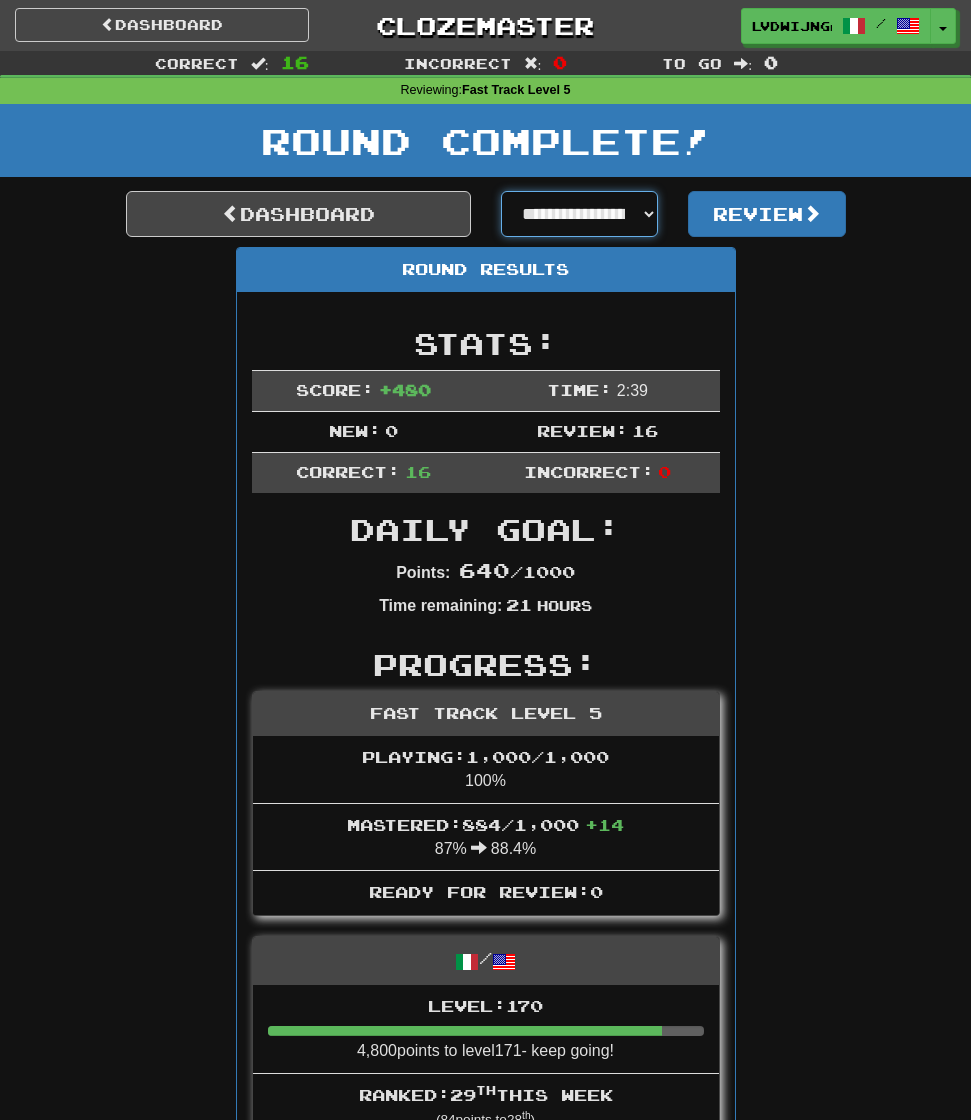 select on "**********" 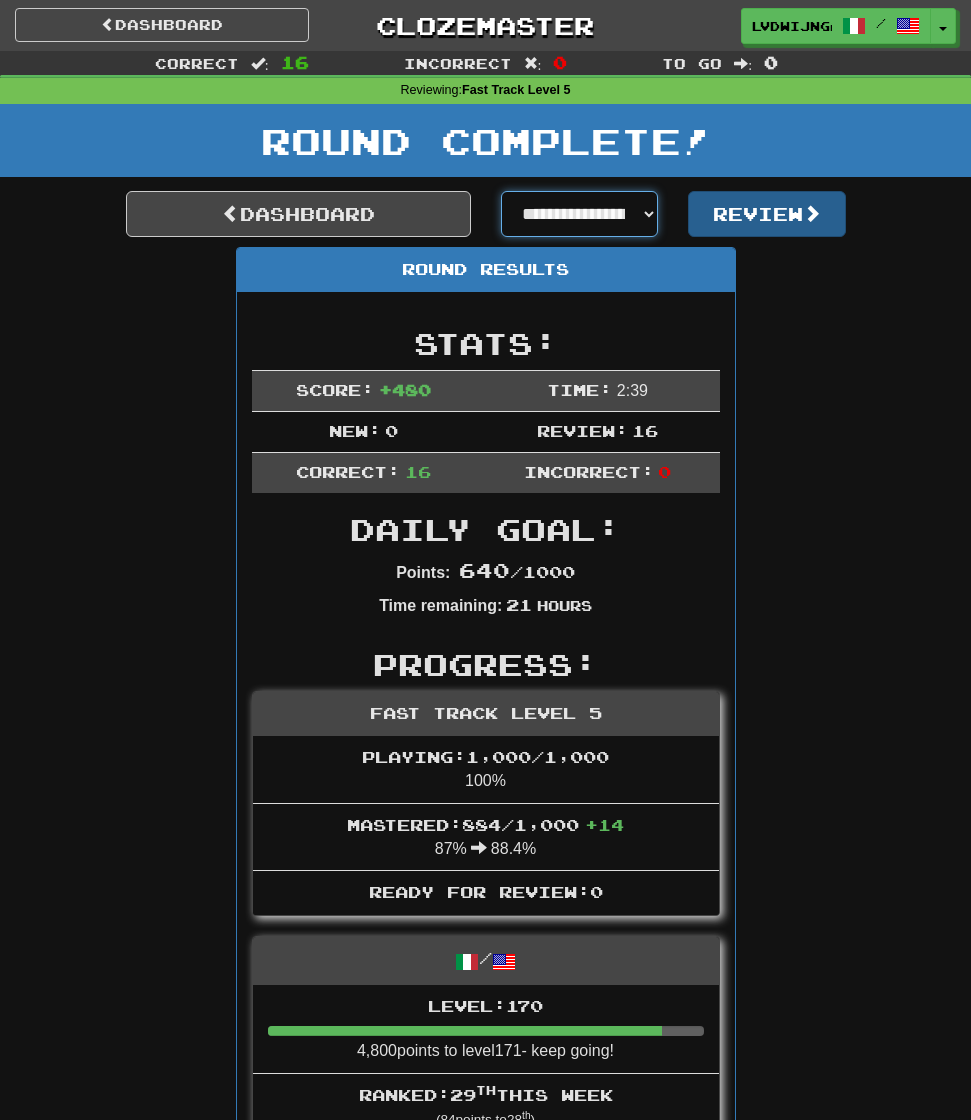 drag, startPoint x: 637, startPoint y: 201, endPoint x: 788, endPoint y: 218, distance: 151.95393 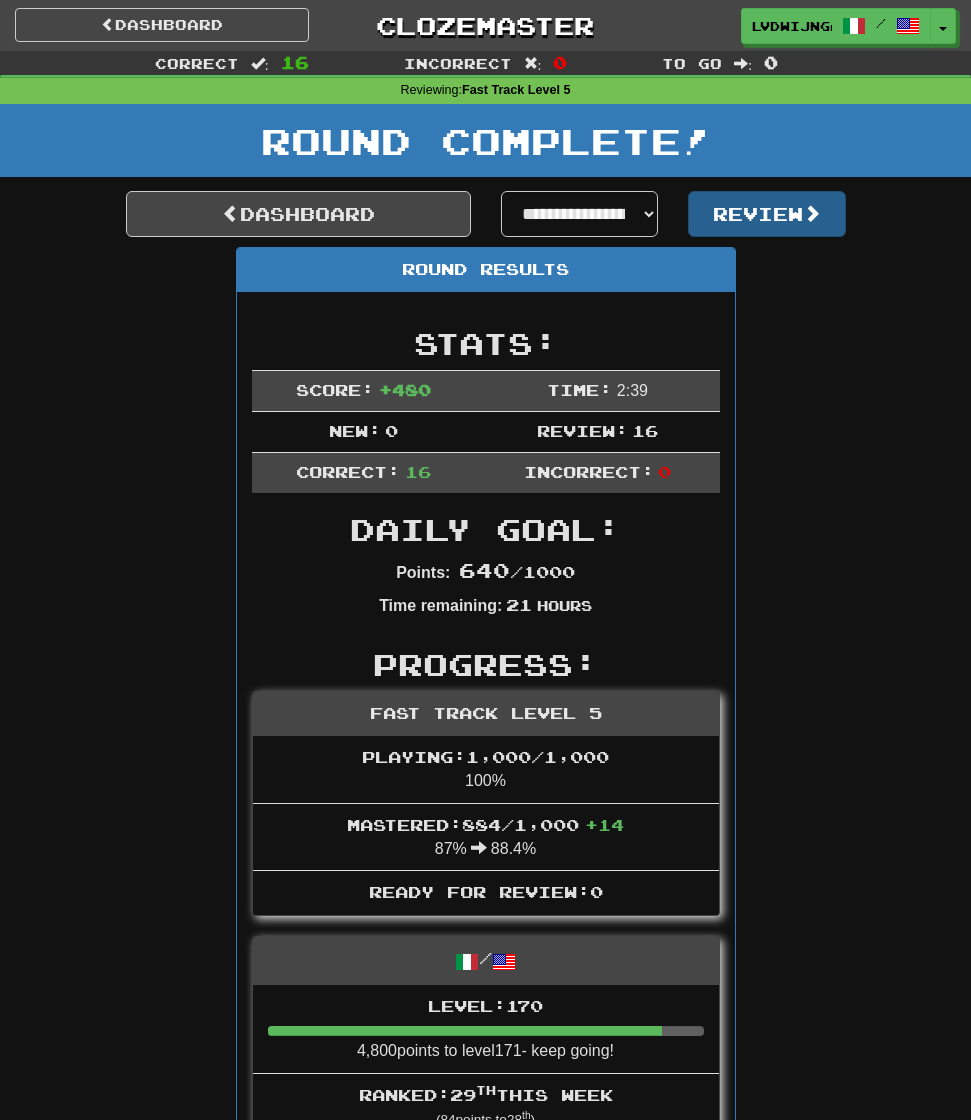 click on "Review" at bounding box center (767, 214) 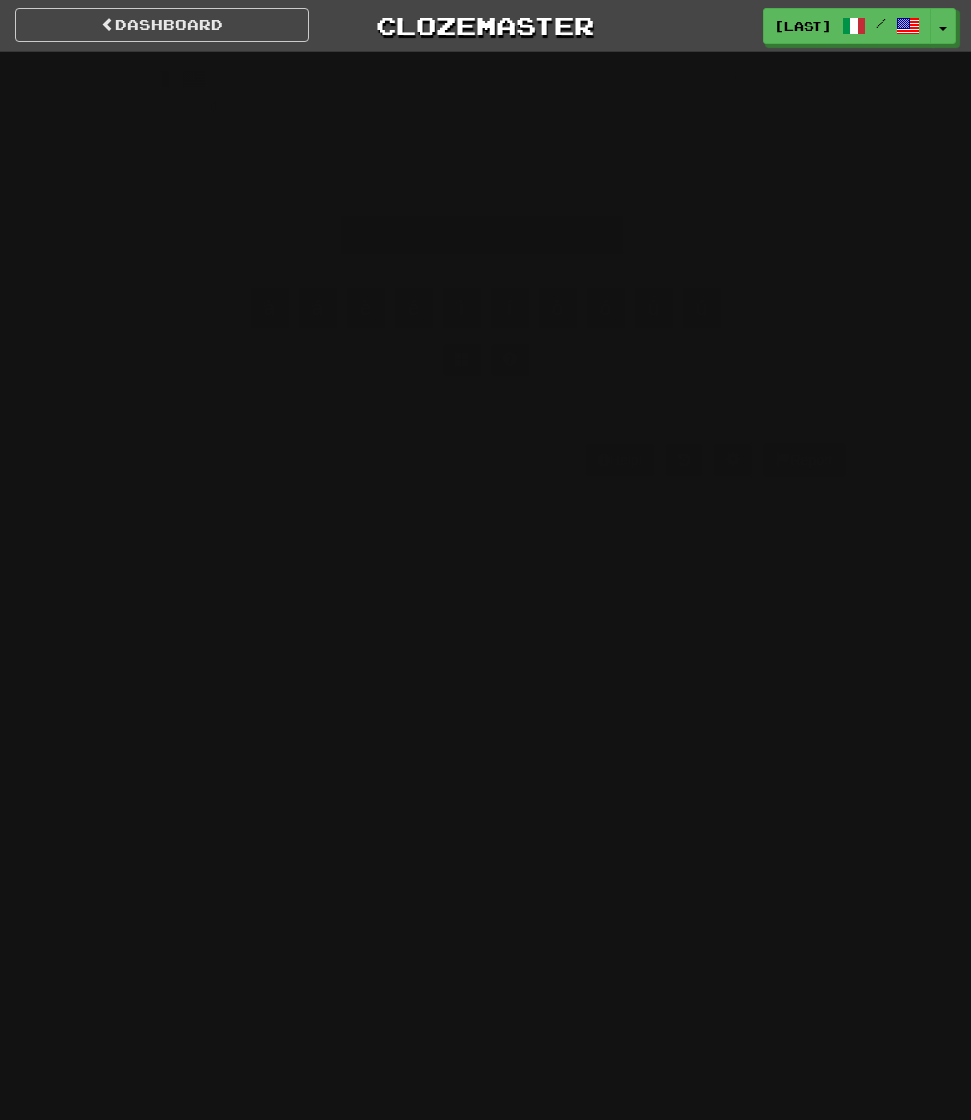 scroll, scrollTop: 0, scrollLeft: 0, axis: both 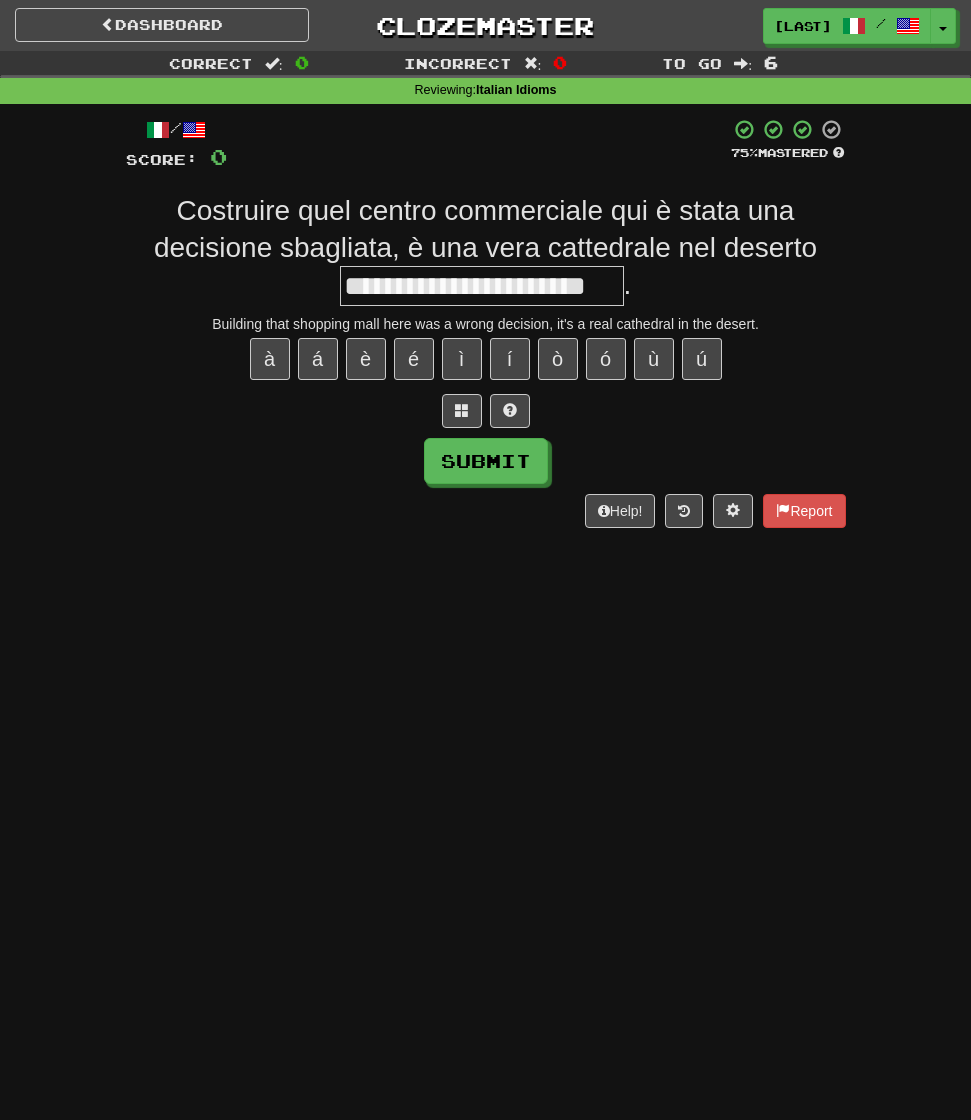 type on "**********" 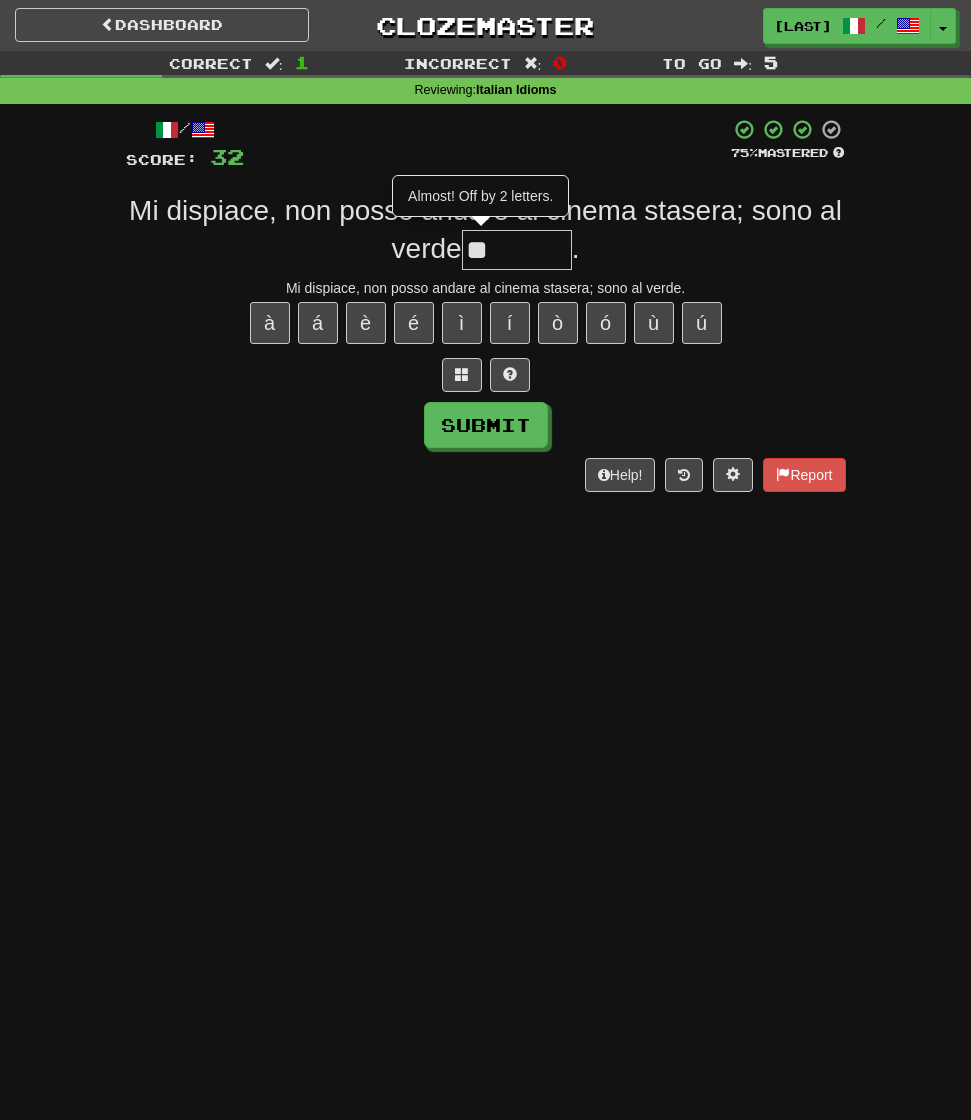 type on "*" 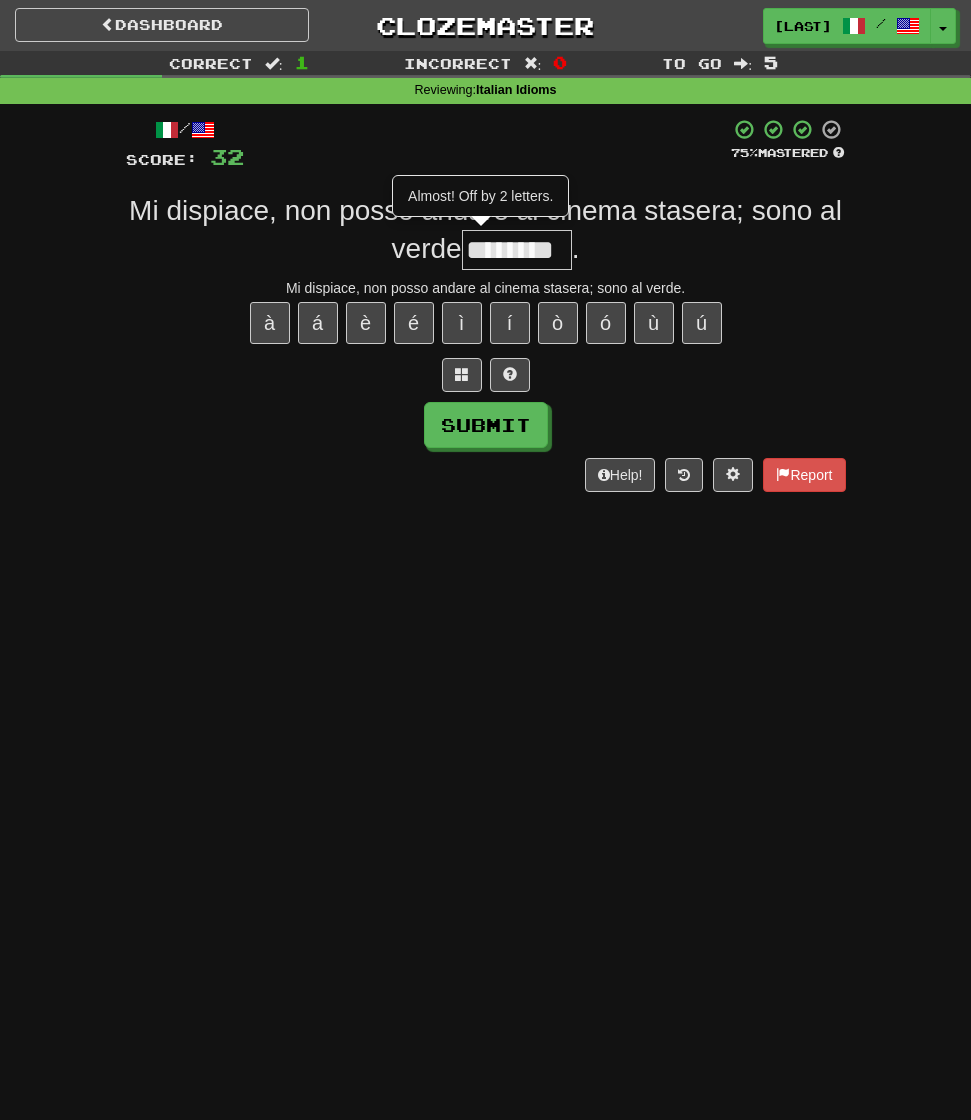 type on "********" 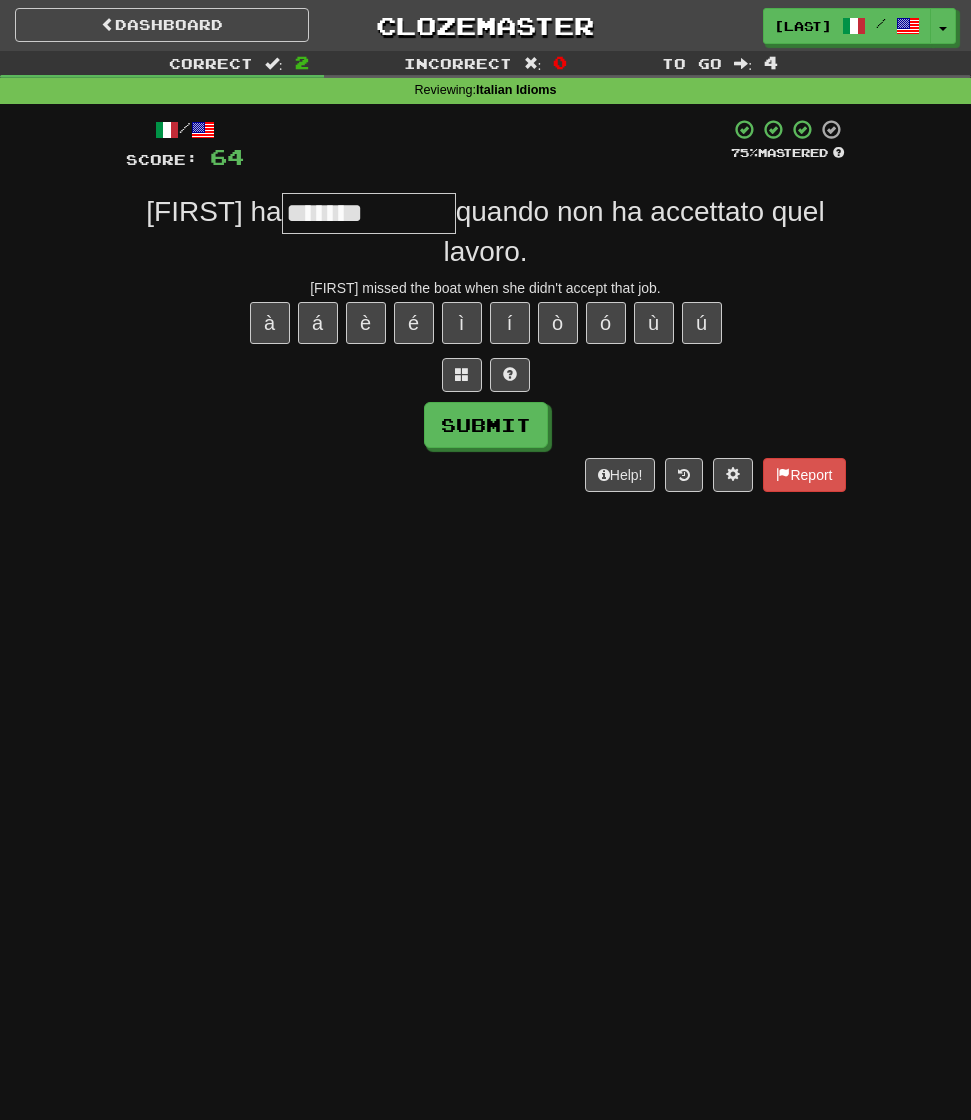 type on "*******" 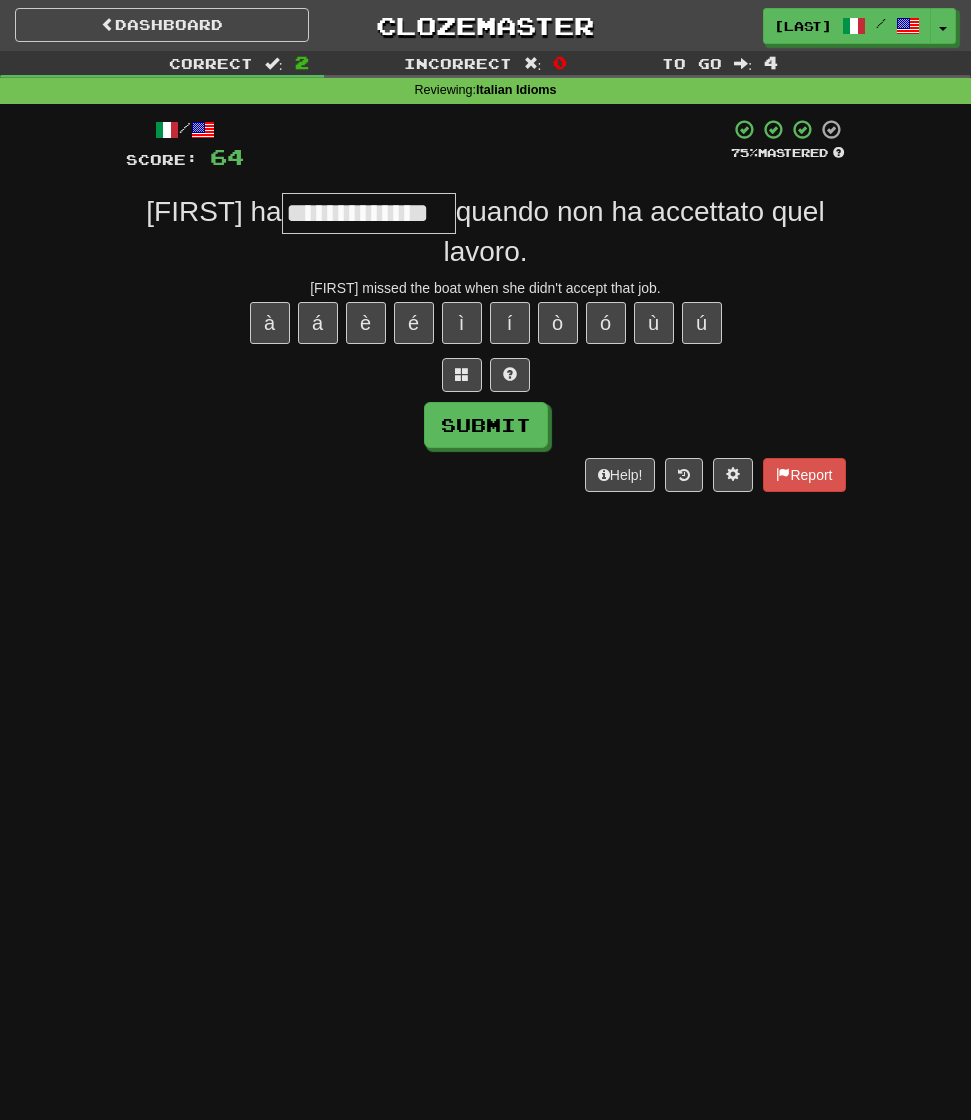 type on "**********" 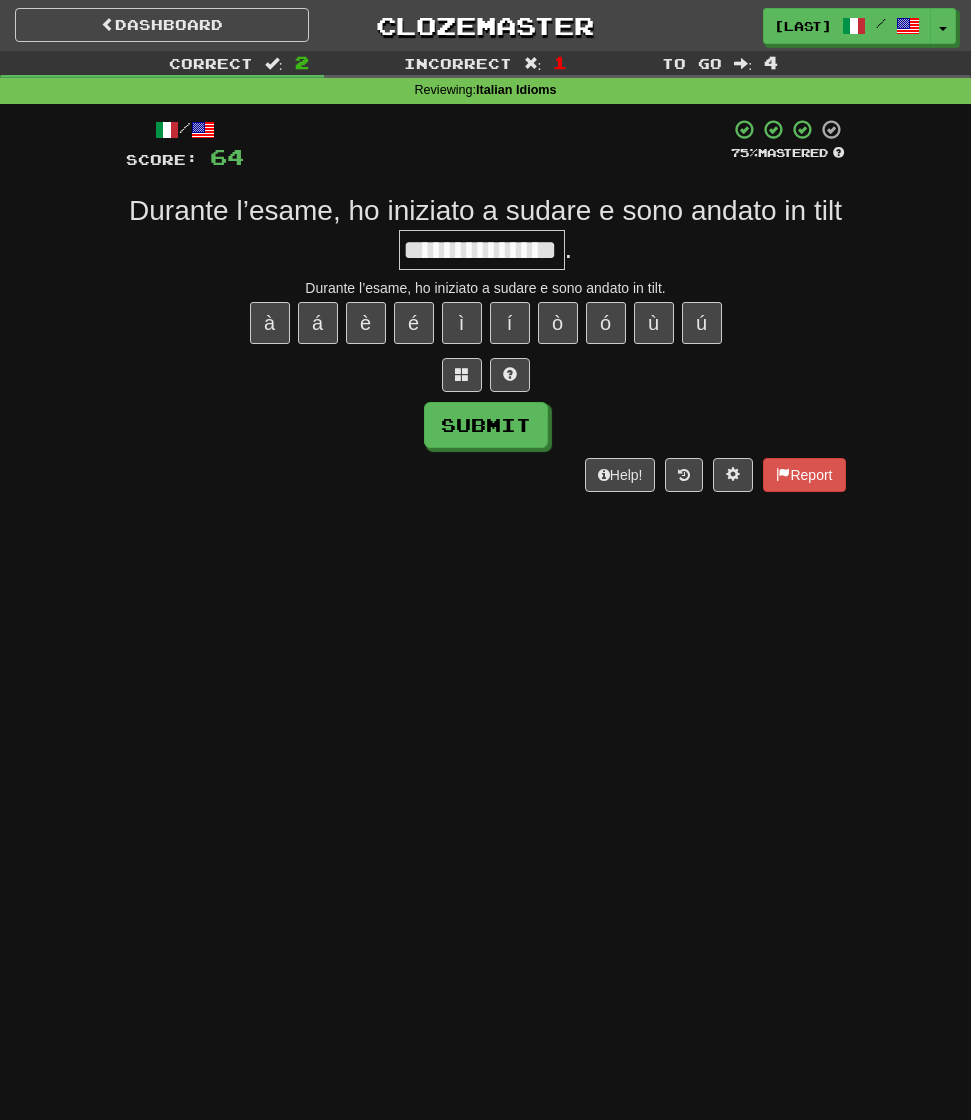 type on "**********" 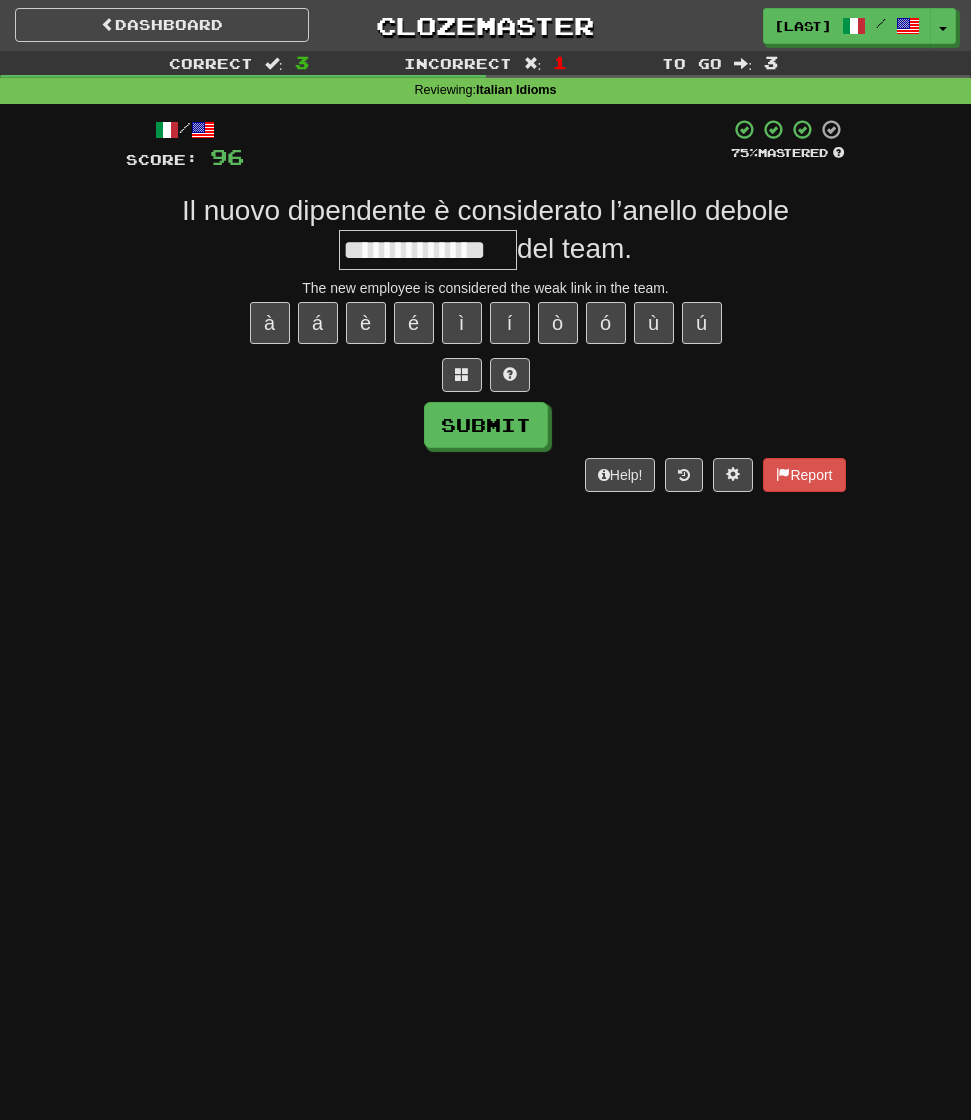 type on "**********" 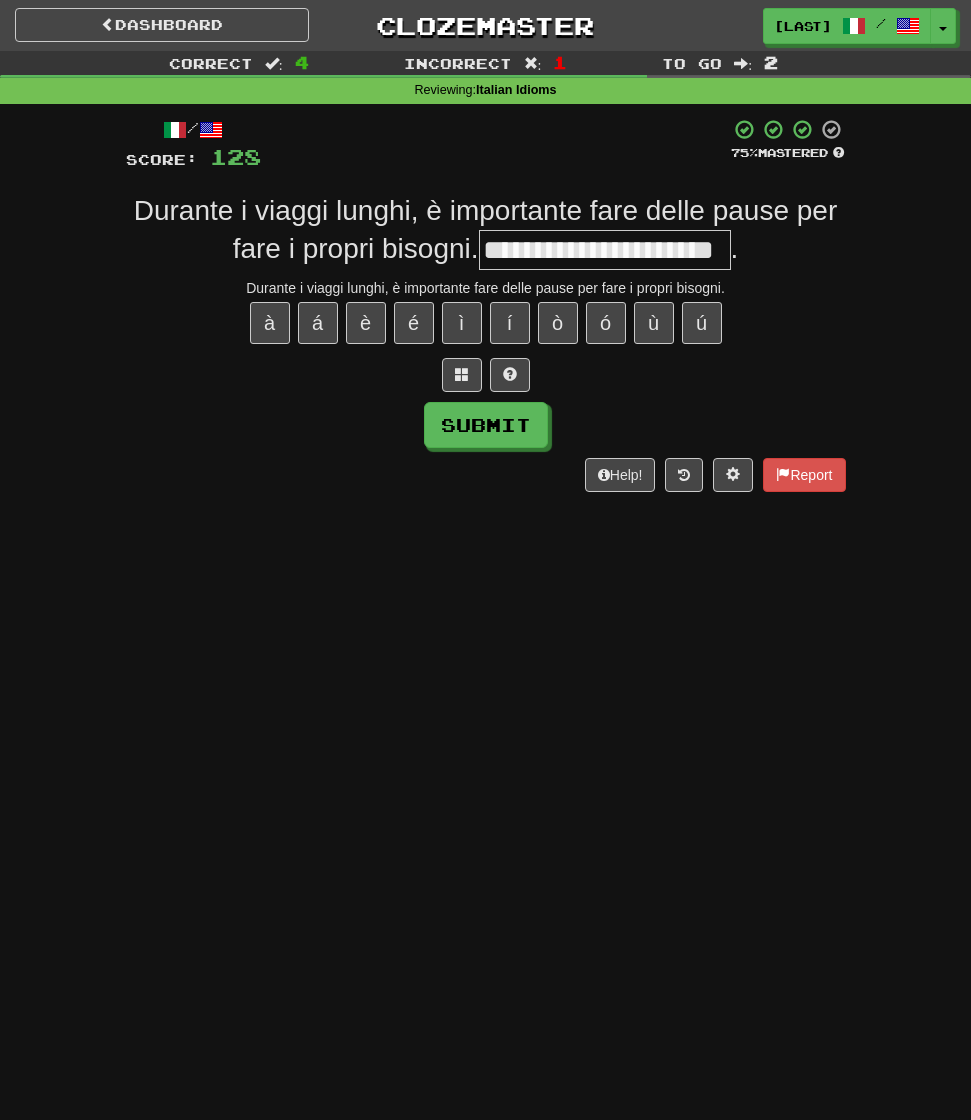 type on "**********" 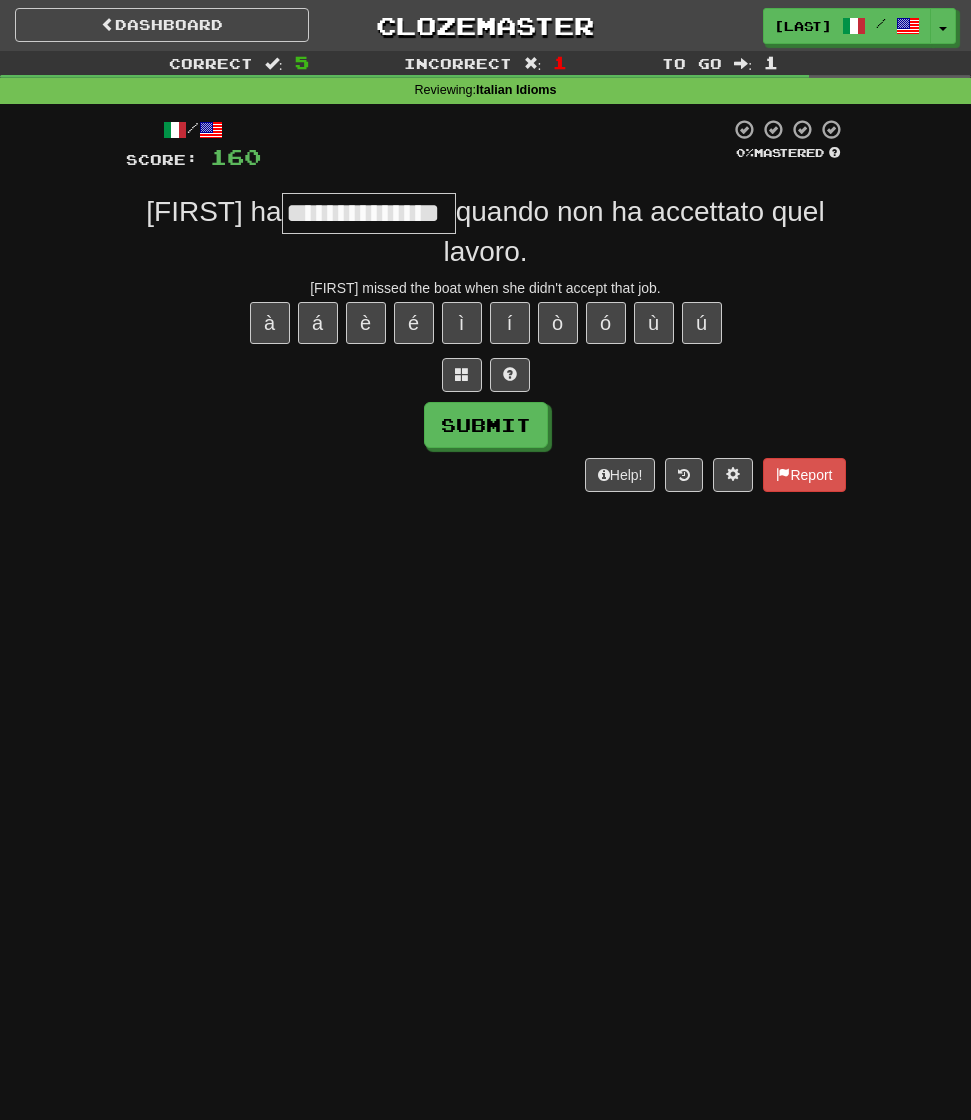 type on "**********" 